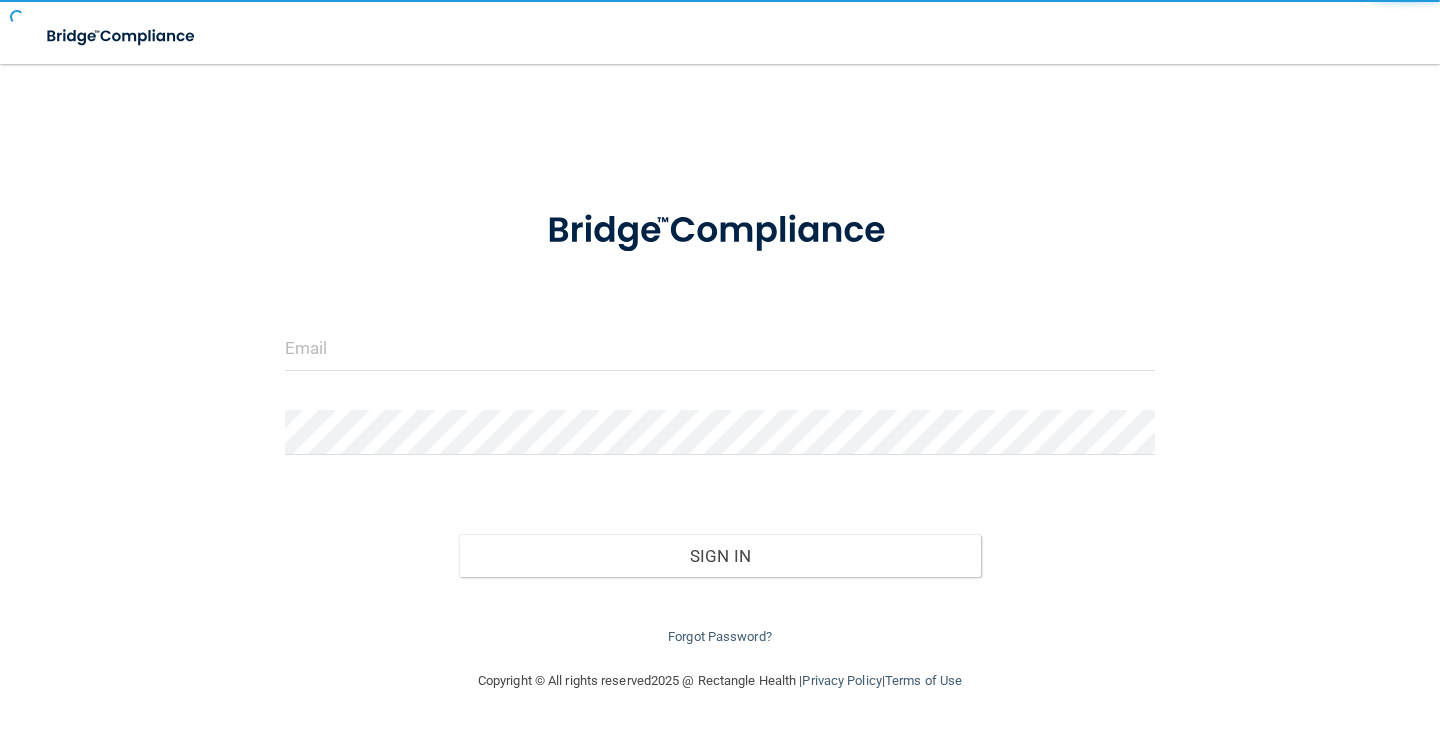 scroll, scrollTop: 0, scrollLeft: 0, axis: both 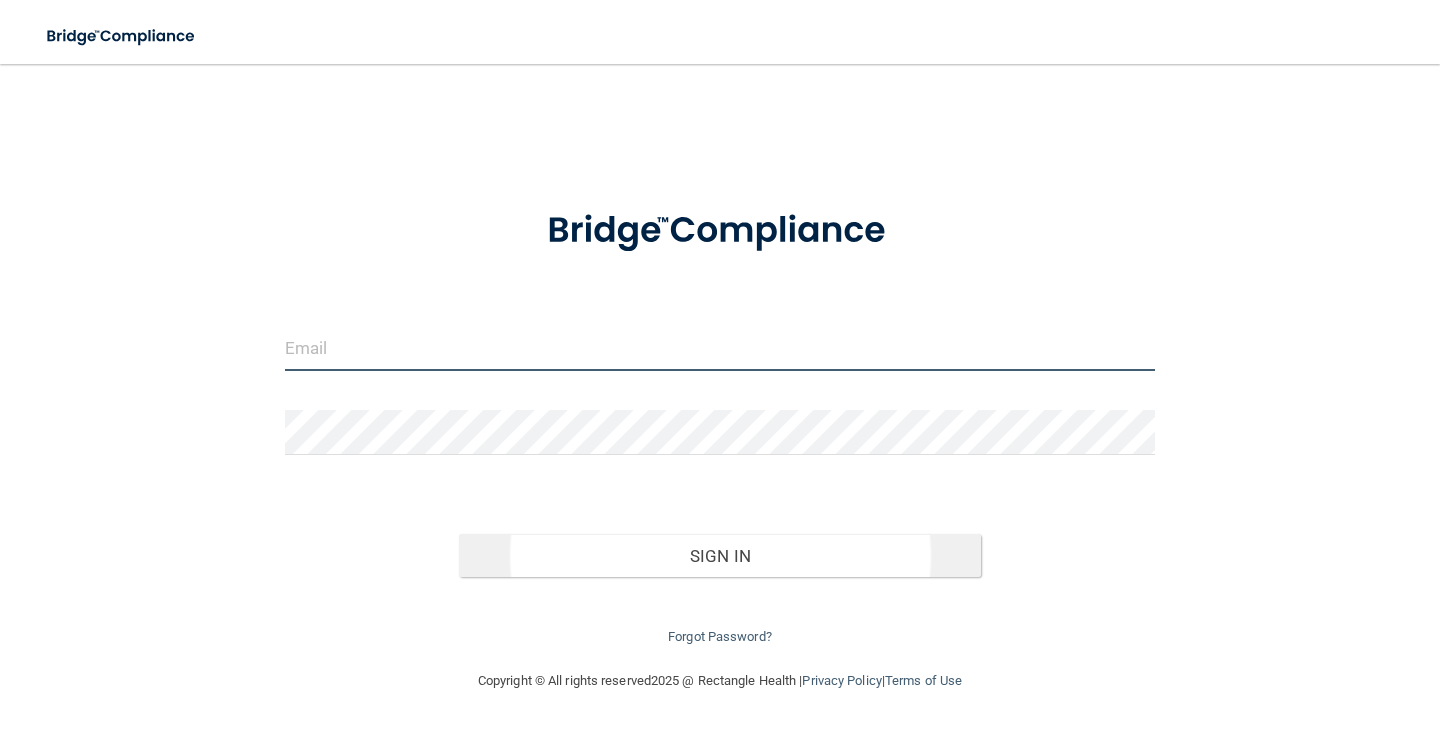 type on "[EMAIL]" 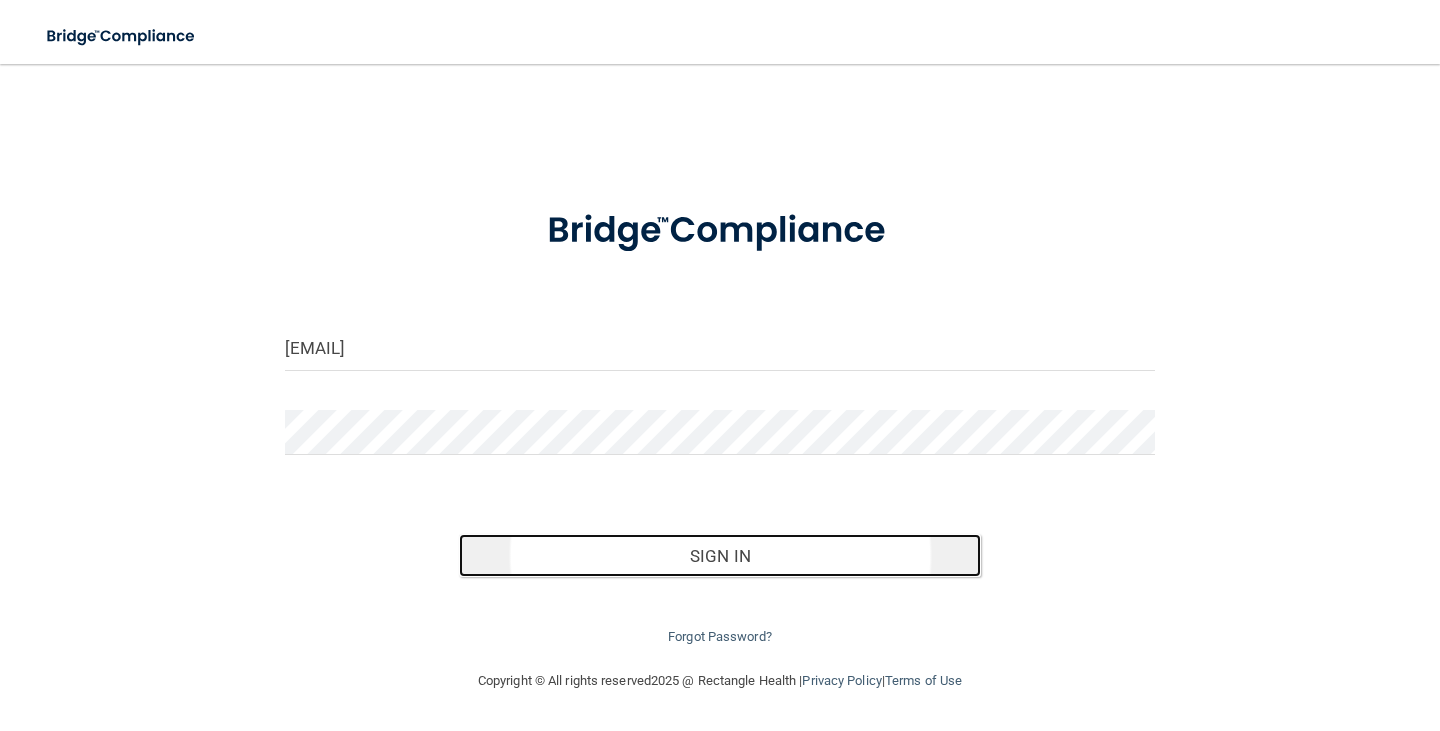 click on "Sign In" at bounding box center [720, 556] 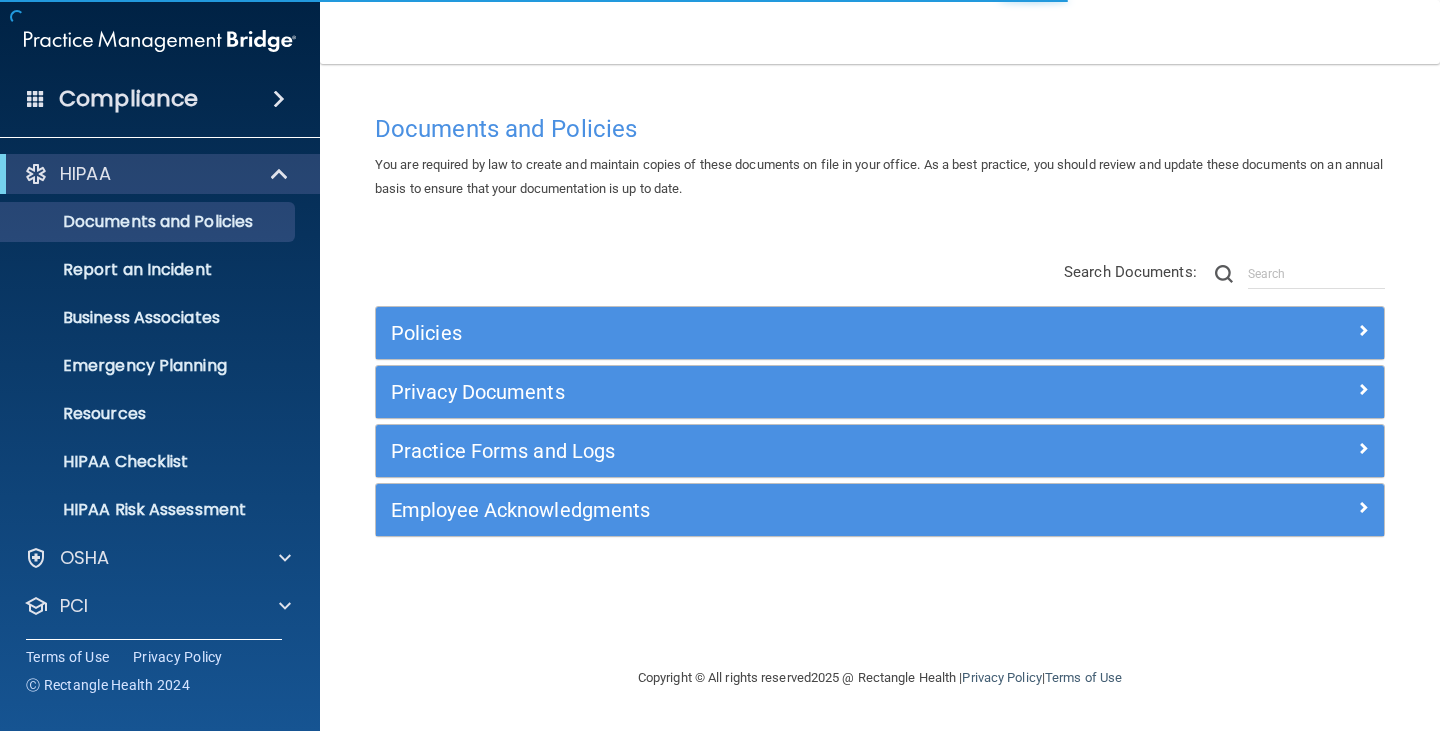 scroll, scrollTop: 99, scrollLeft: 0, axis: vertical 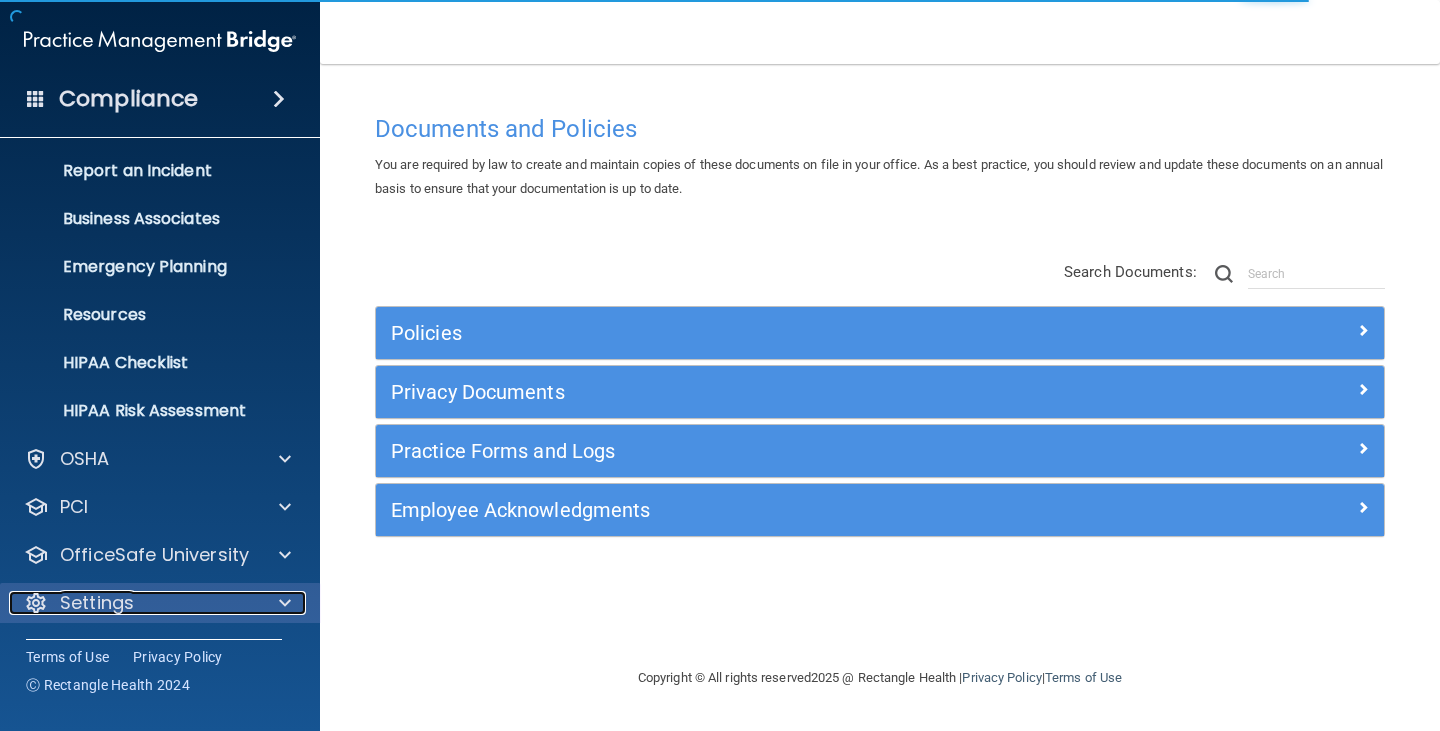 click on "Settings" at bounding box center [97, 603] 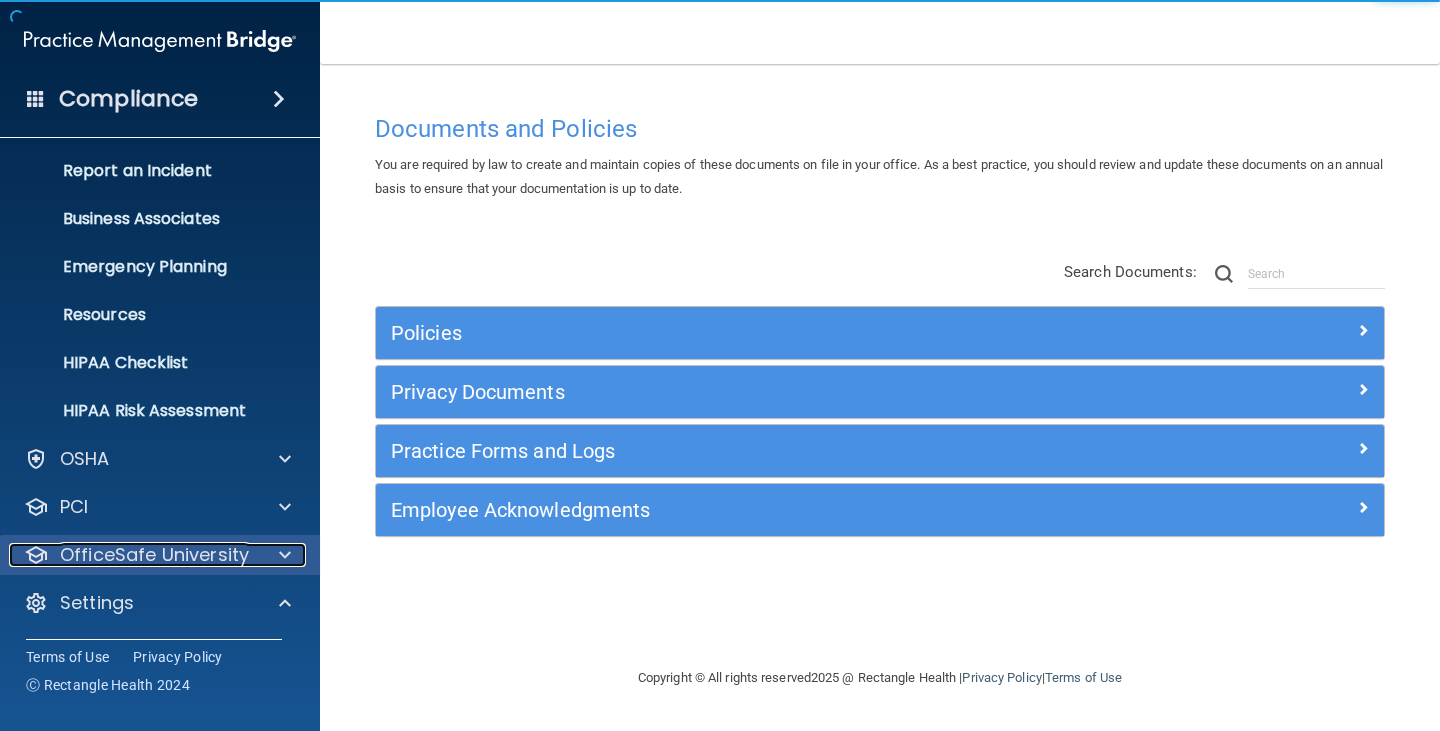 click on "OfficeSafe University" at bounding box center (154, 555) 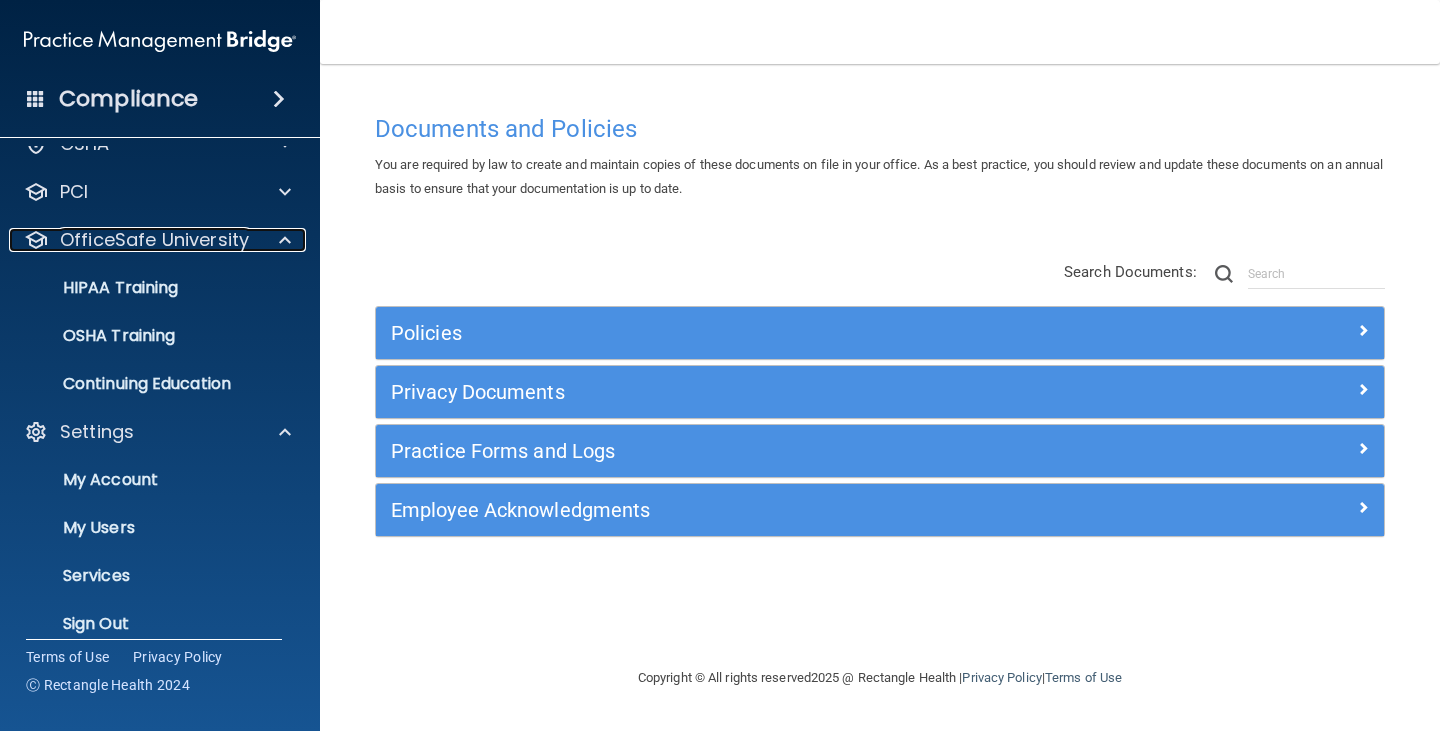 scroll, scrollTop: 435, scrollLeft: 0, axis: vertical 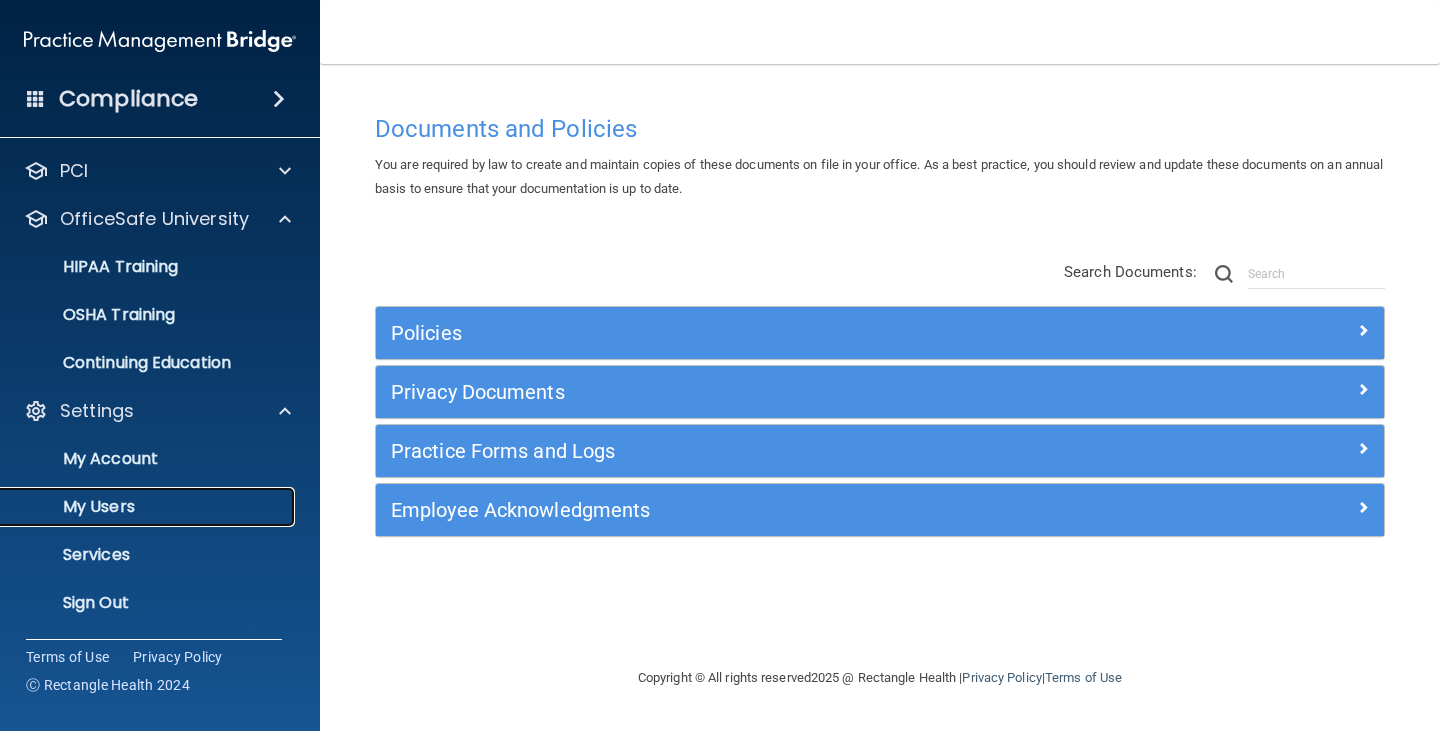 click on "My Users" at bounding box center [149, 507] 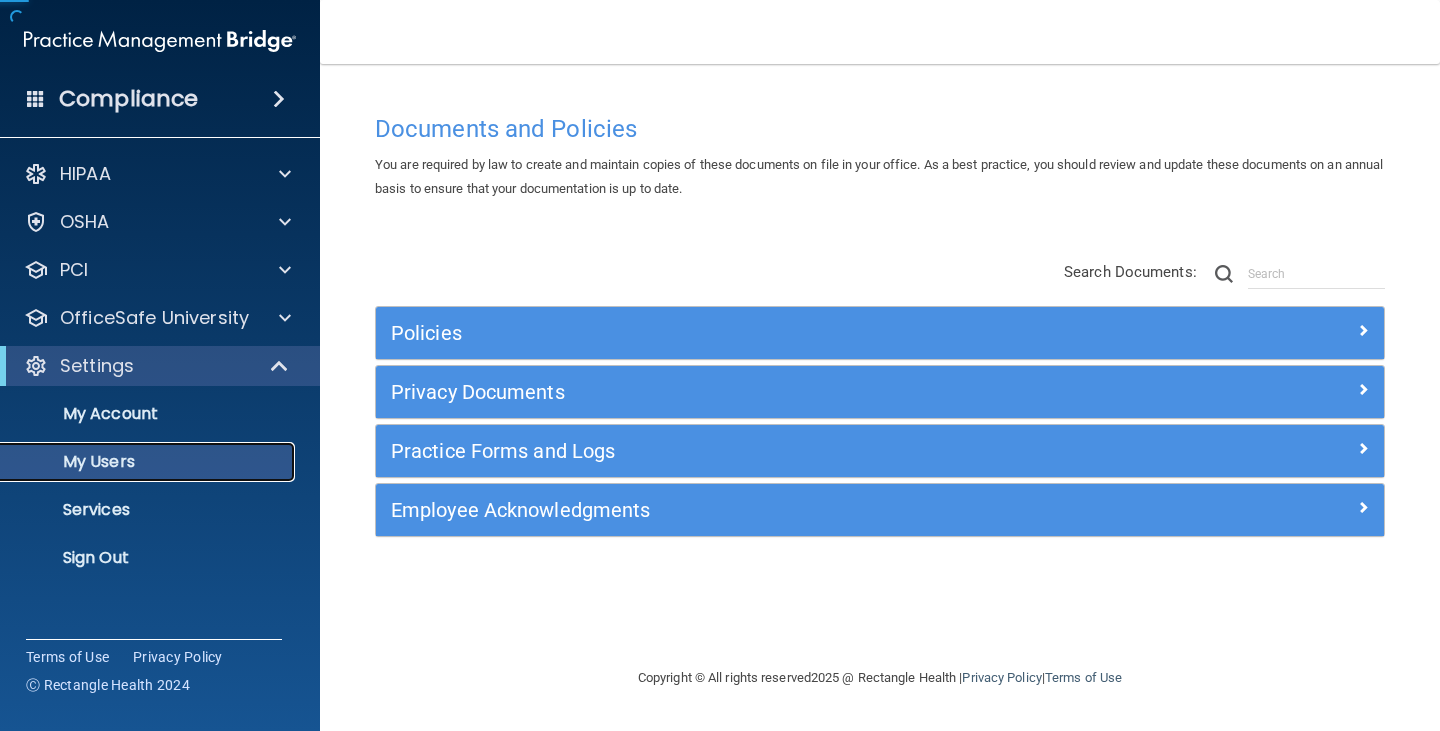 scroll, scrollTop: 0, scrollLeft: 0, axis: both 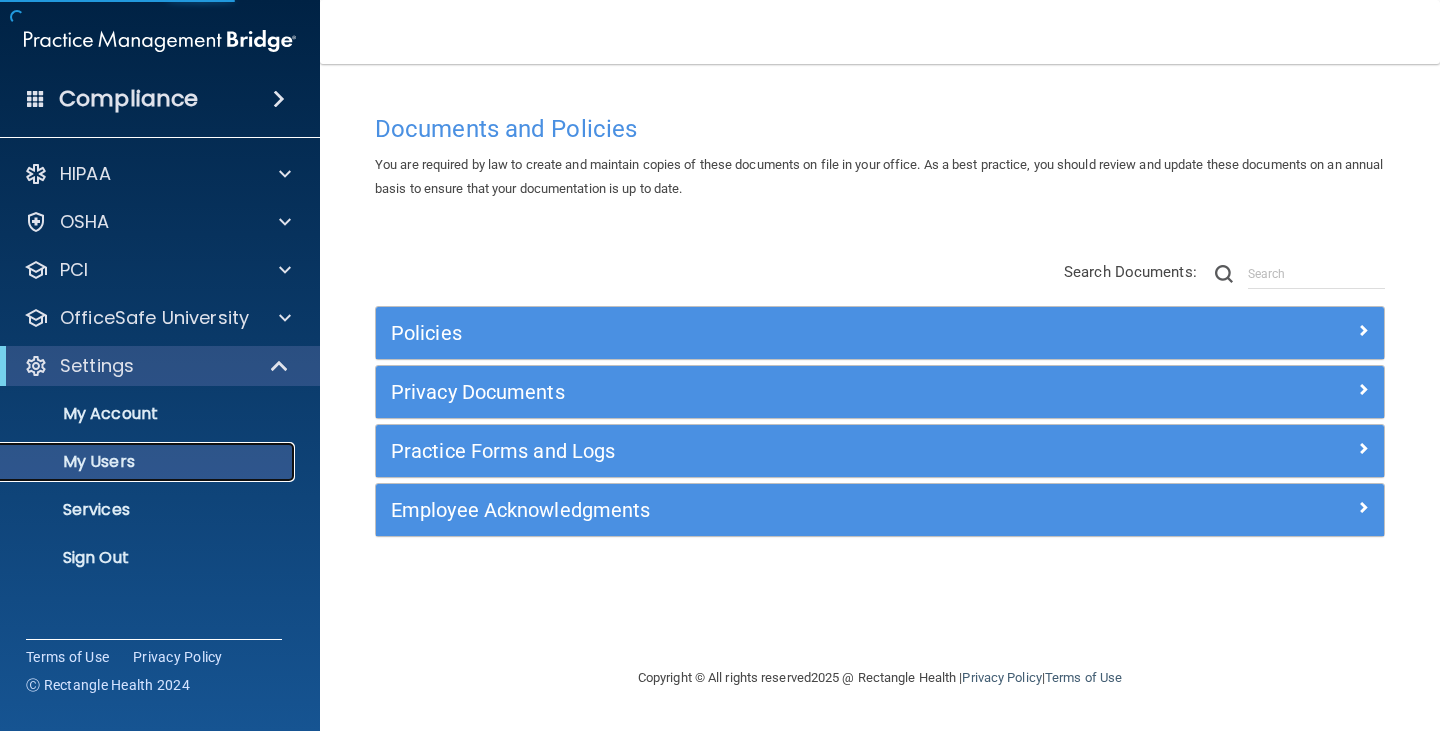 select on "20" 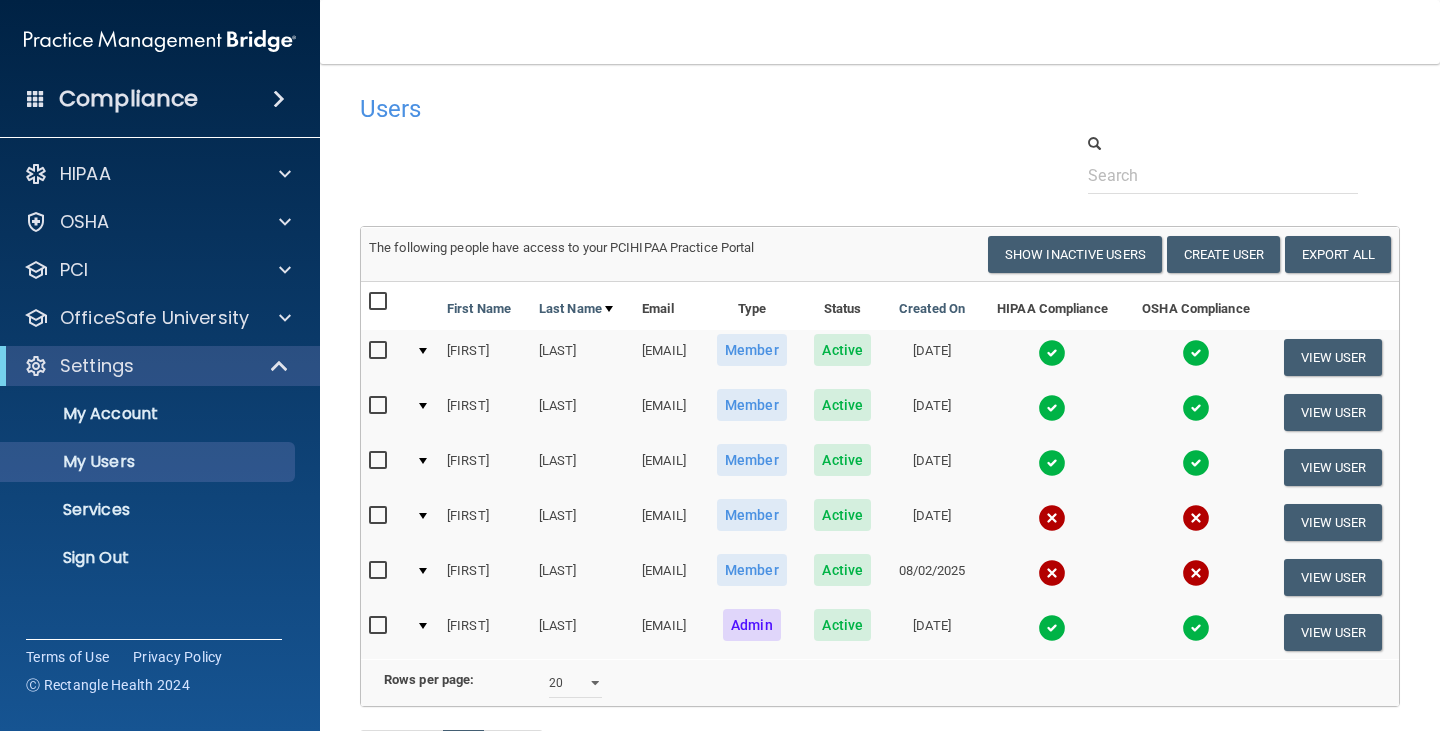click at bounding box center (380, 516) 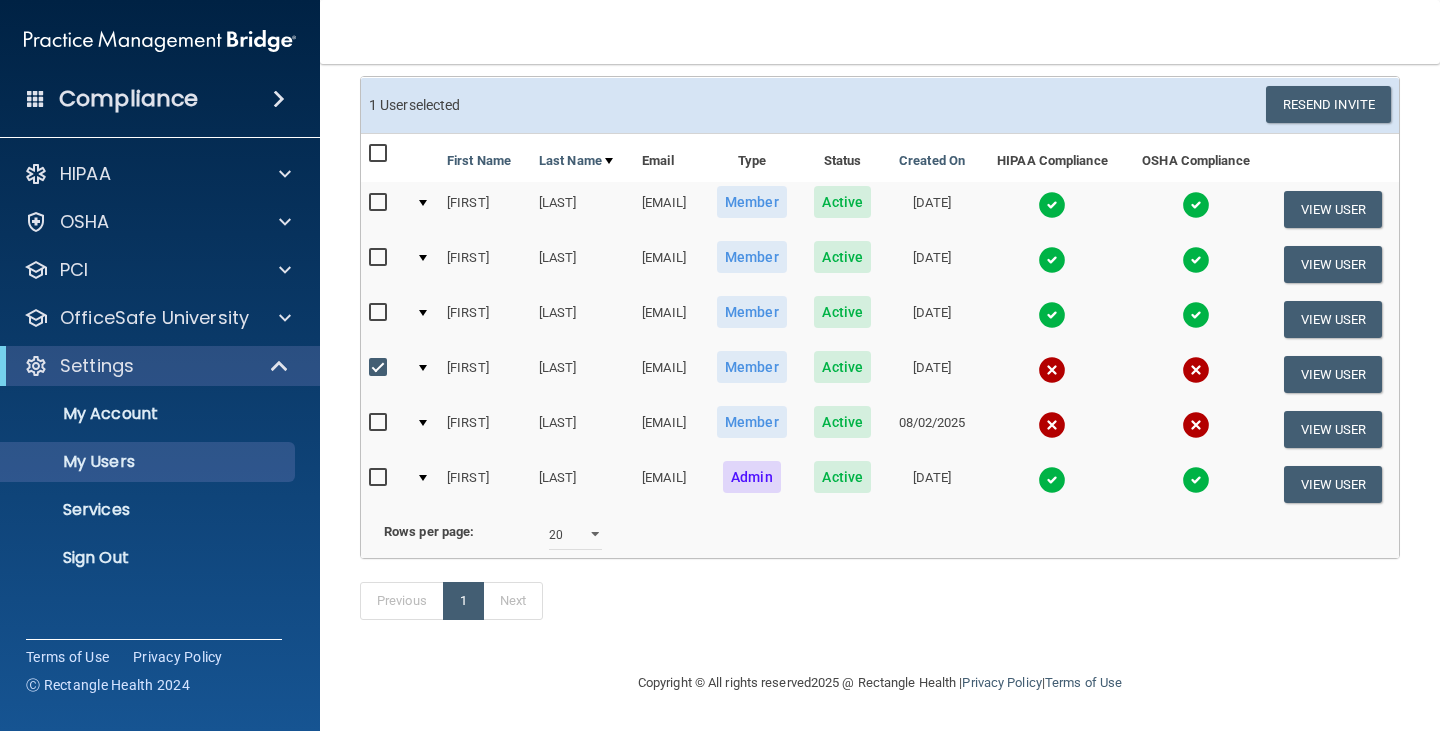 scroll, scrollTop: 197, scrollLeft: 0, axis: vertical 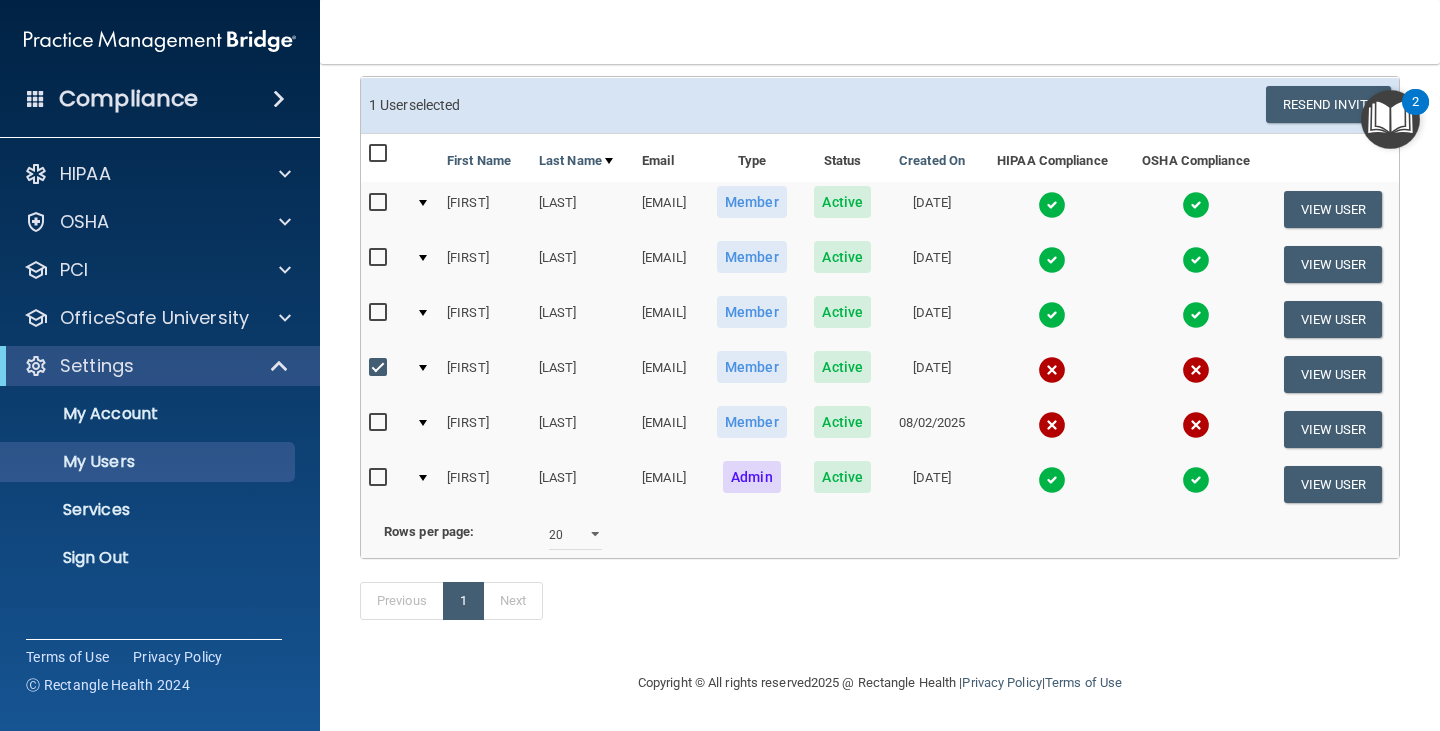 click at bounding box center [380, 368] 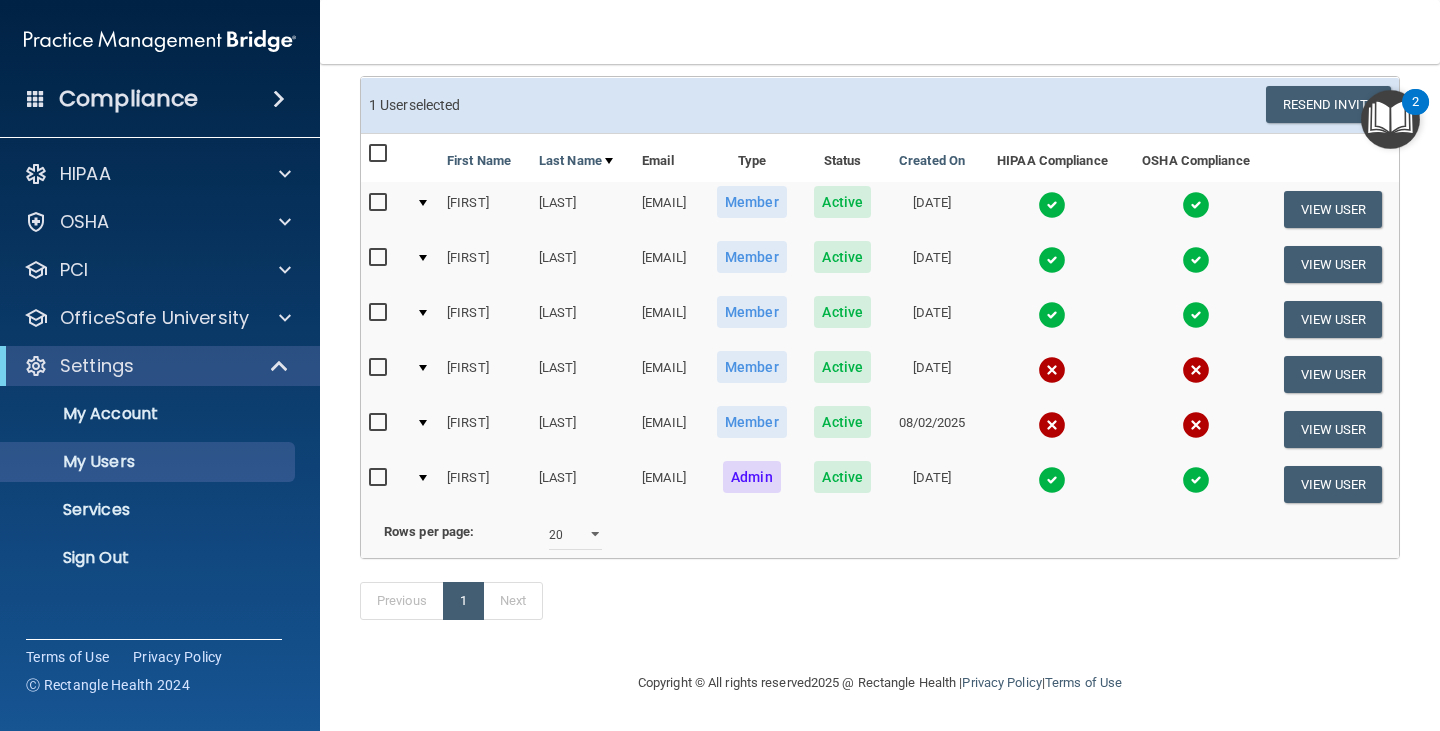 scroll, scrollTop: 195, scrollLeft: 0, axis: vertical 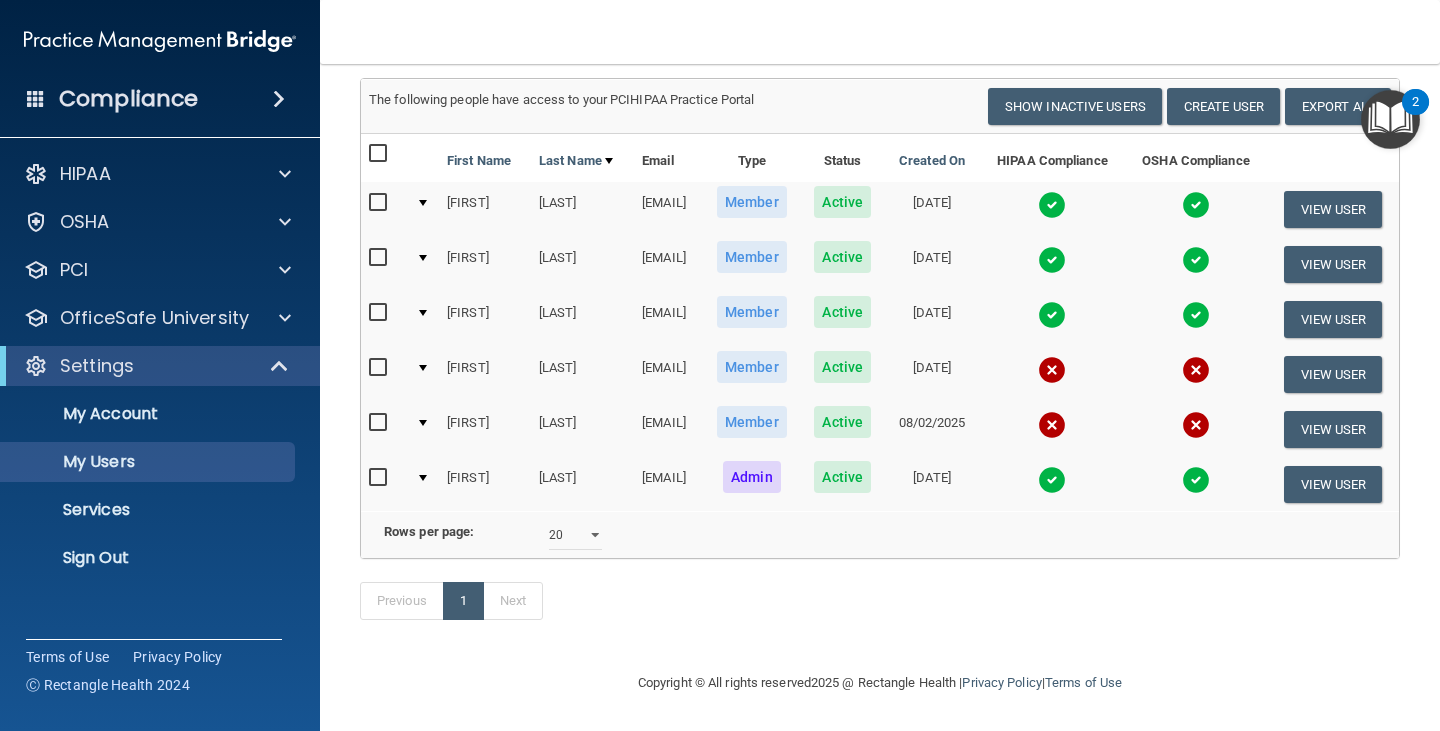 click at bounding box center [423, 368] 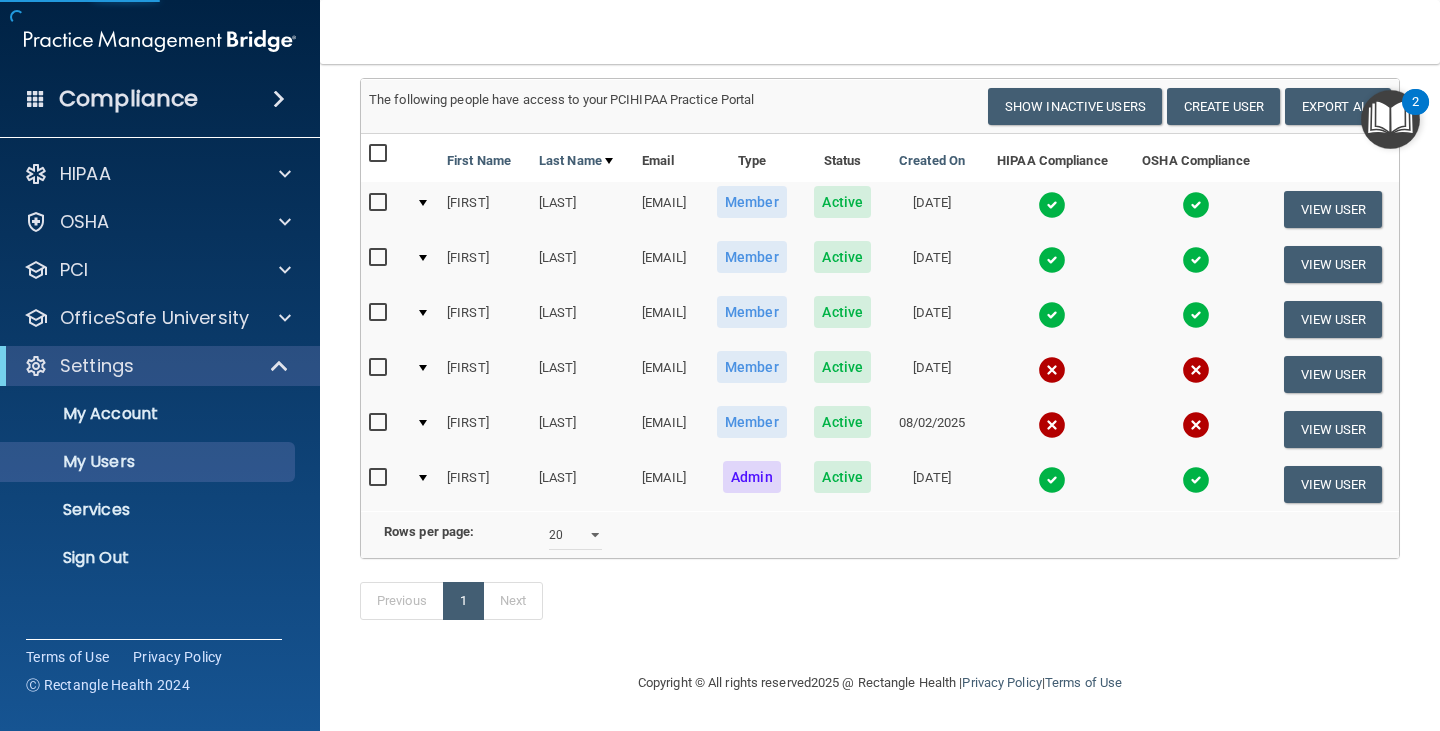 click at bounding box center [423, 368] 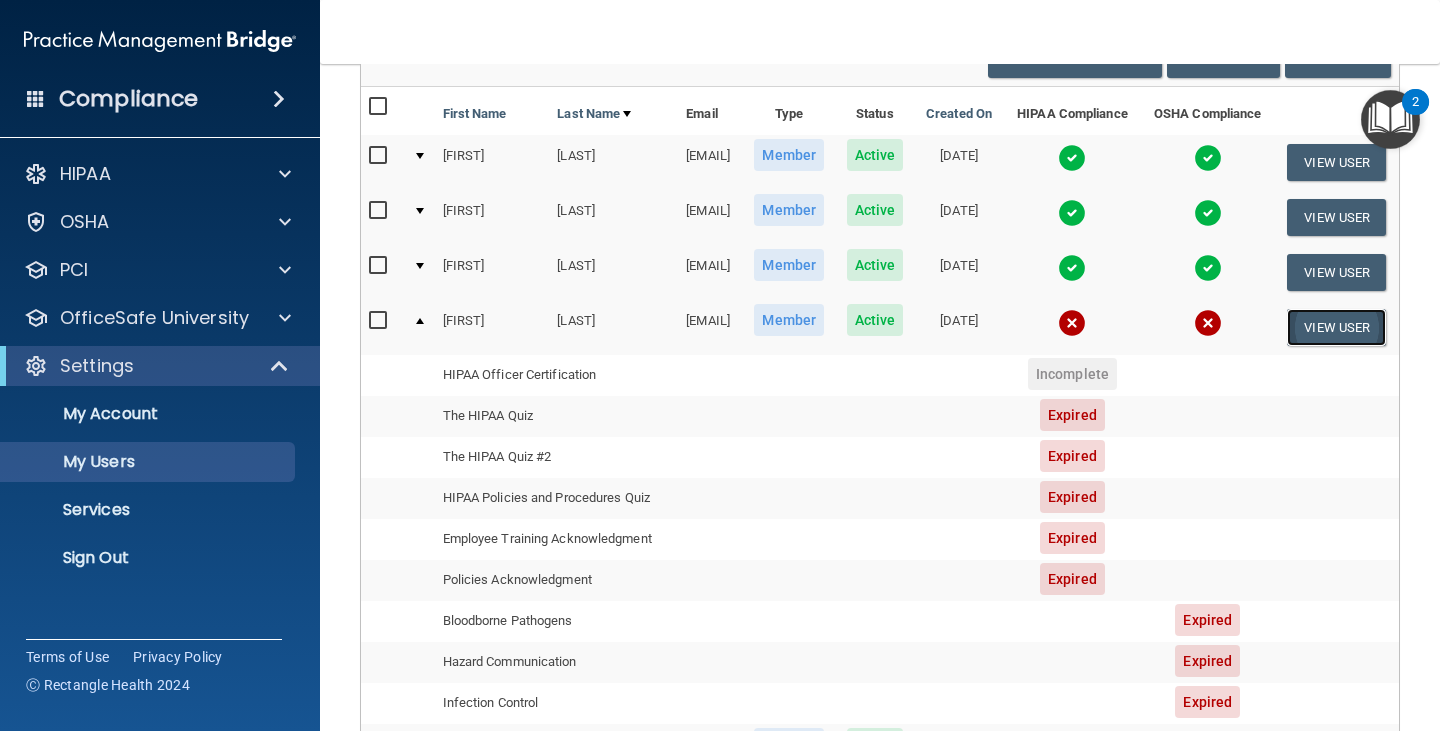 click on "View User" at bounding box center (1336, 327) 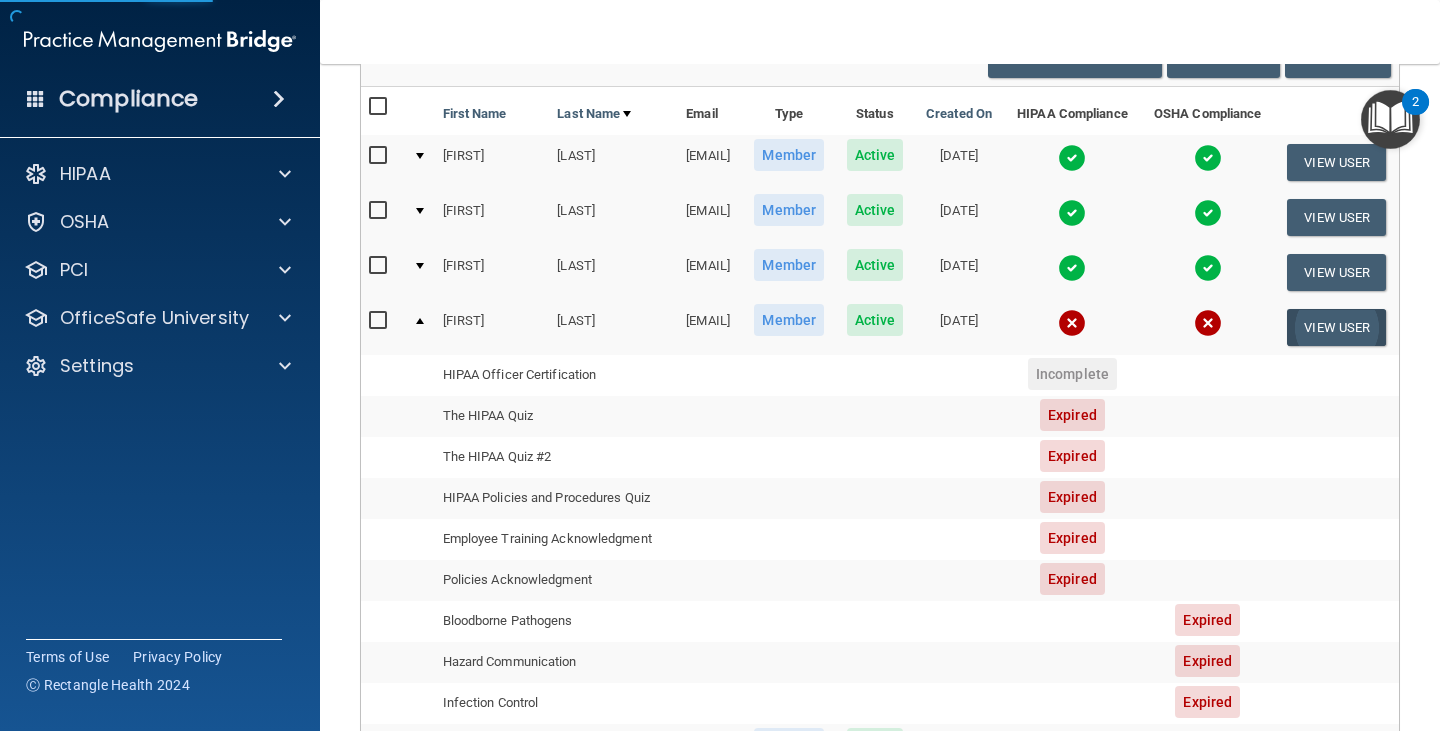 scroll, scrollTop: 0, scrollLeft: 0, axis: both 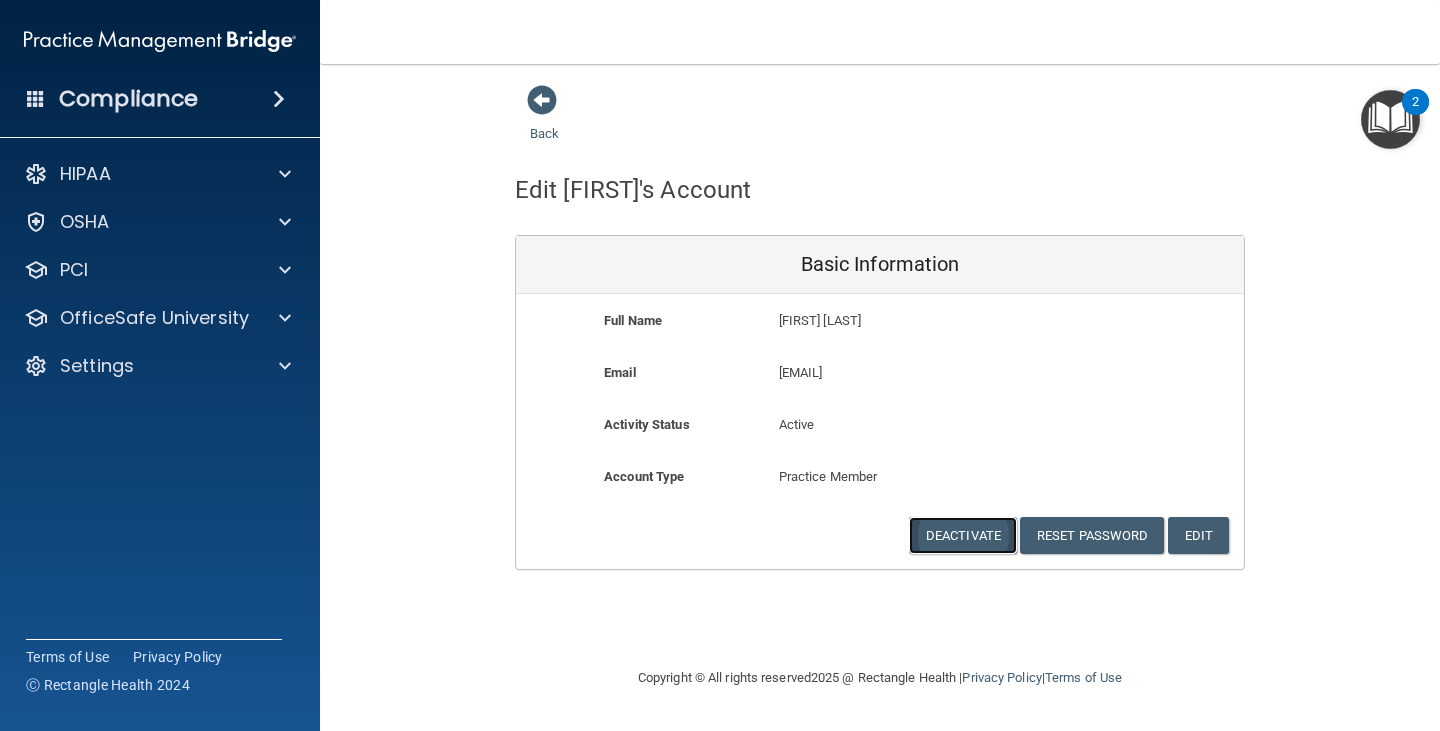 click on "Deactivate" at bounding box center (963, 535) 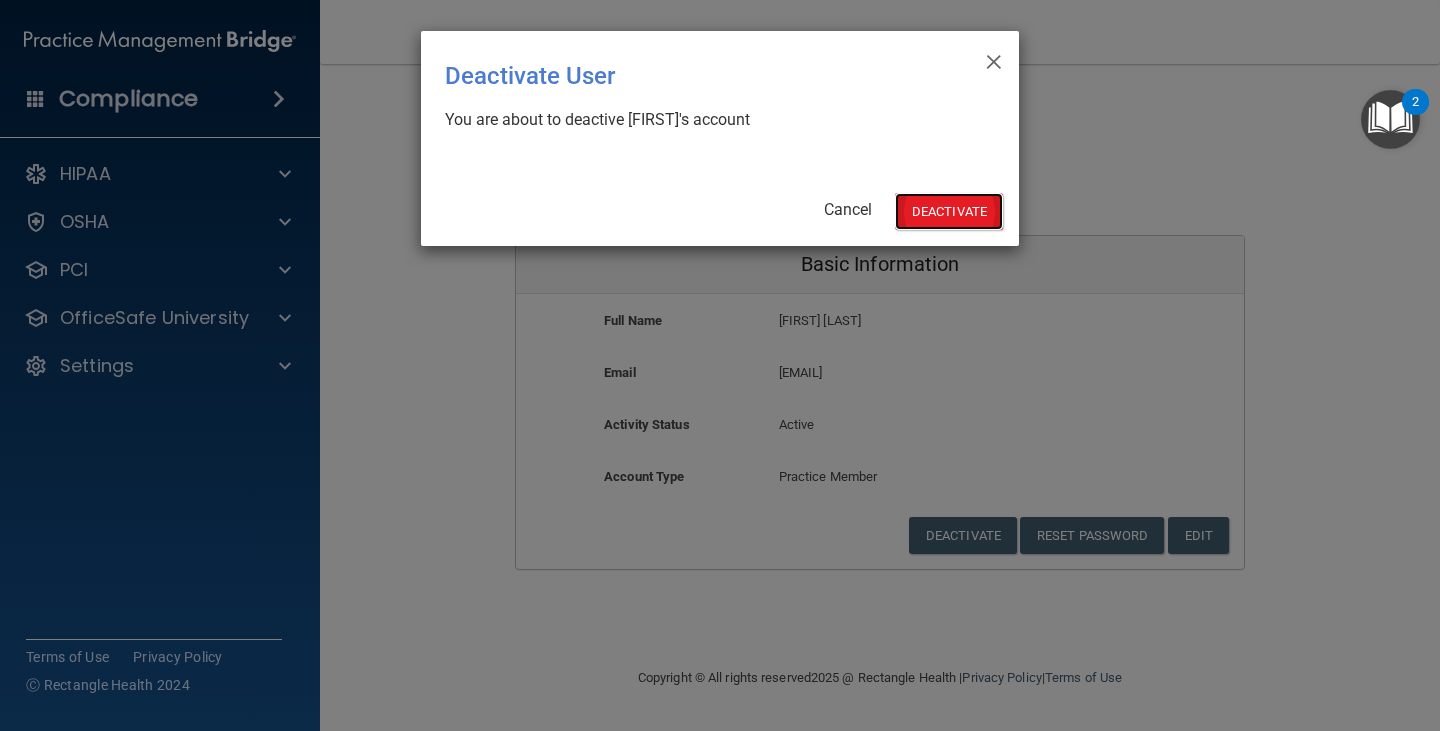 click on "Deactivate" at bounding box center [949, 211] 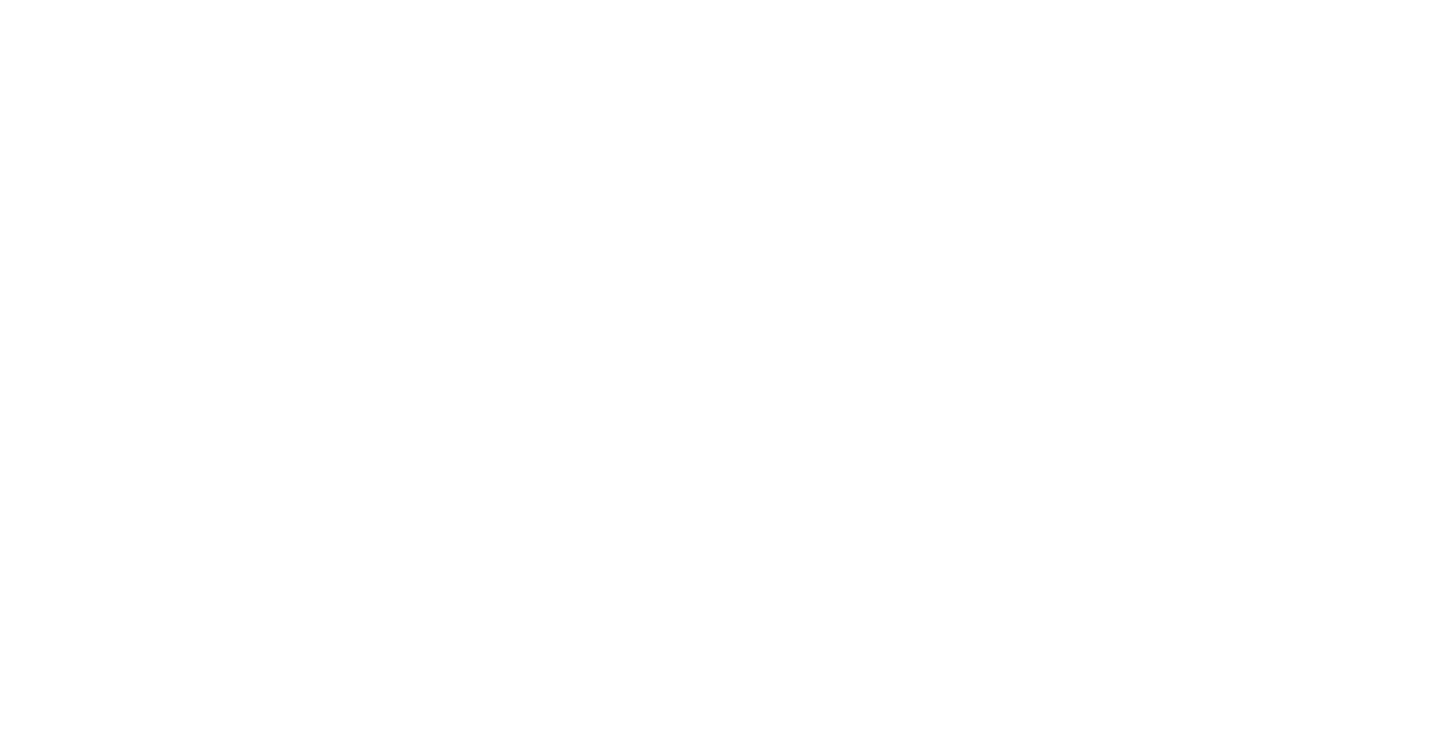 scroll, scrollTop: 0, scrollLeft: 0, axis: both 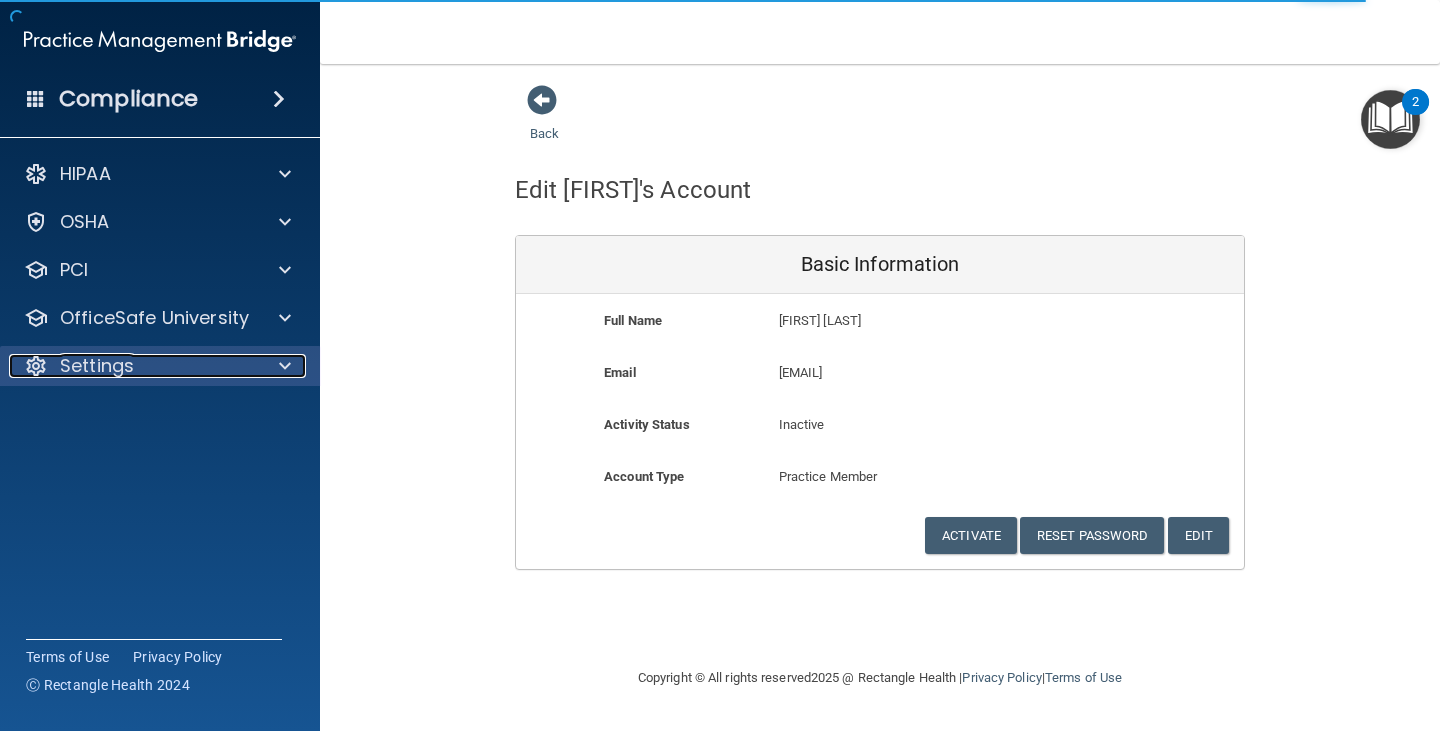 click on "Settings" at bounding box center [97, 366] 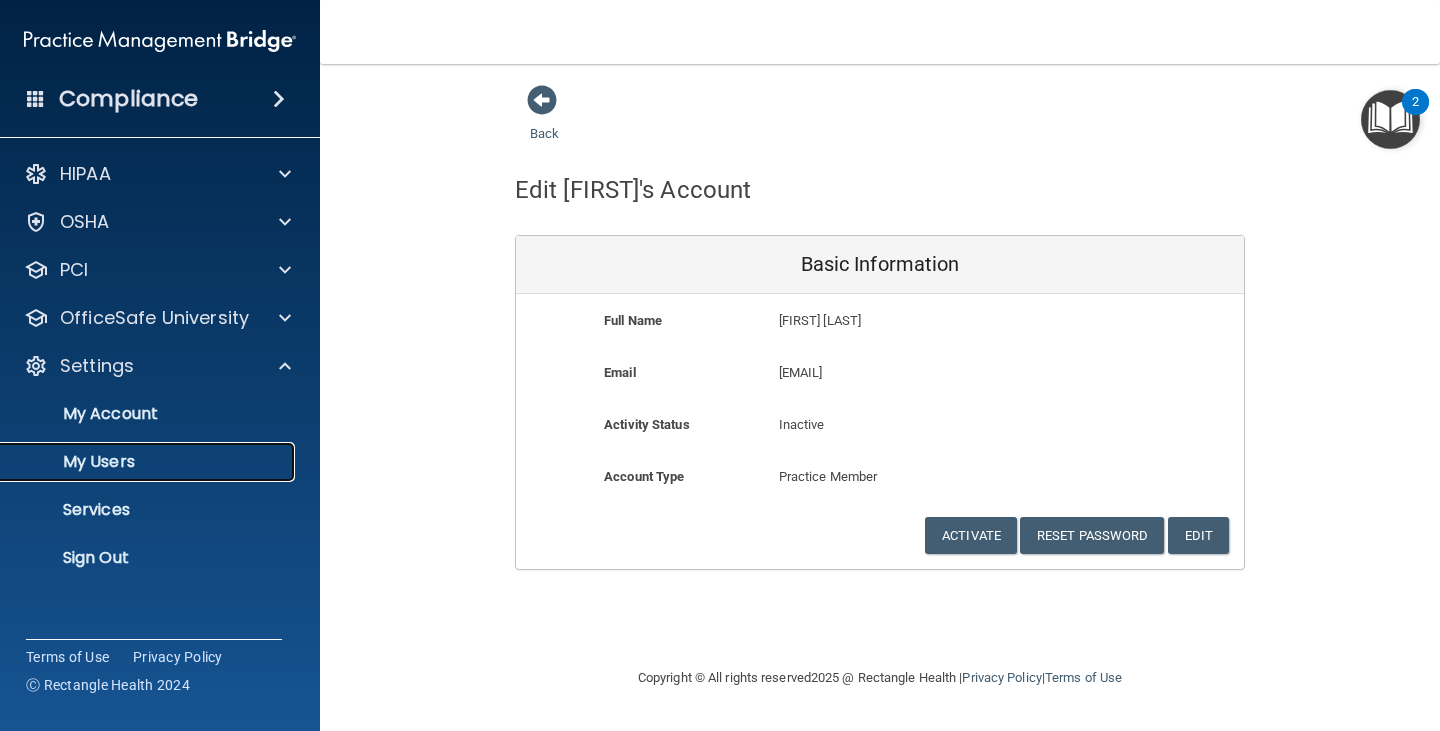 click on "My Users" at bounding box center [149, 462] 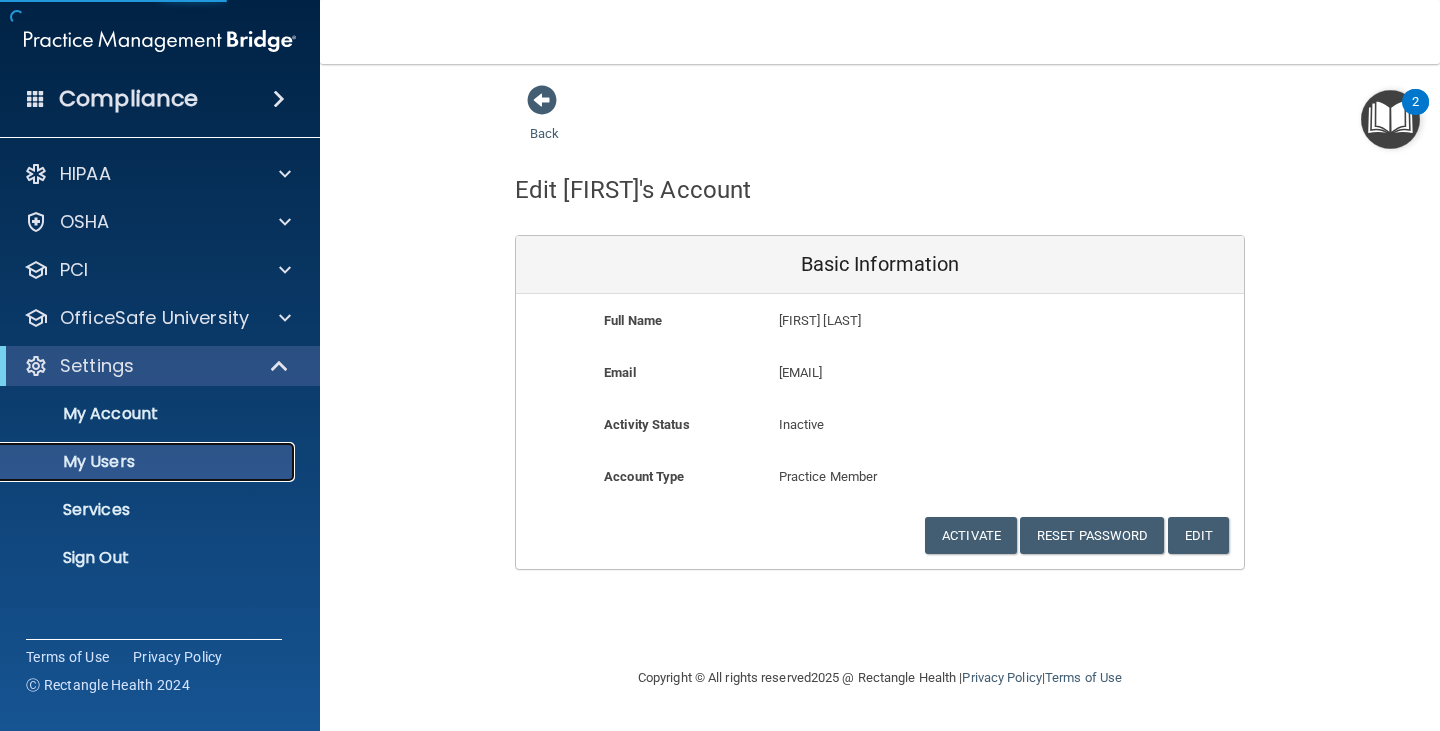 select on "20" 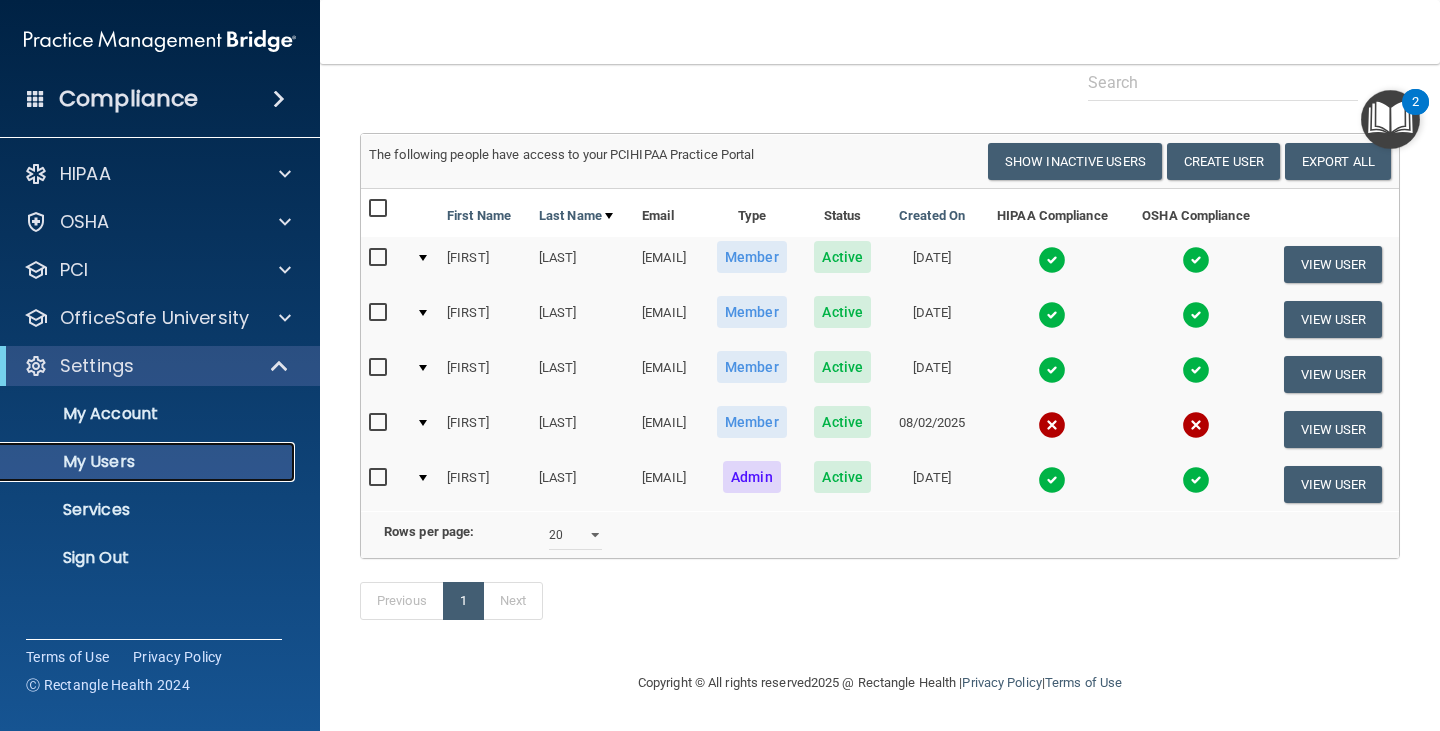 scroll, scrollTop: 140, scrollLeft: 0, axis: vertical 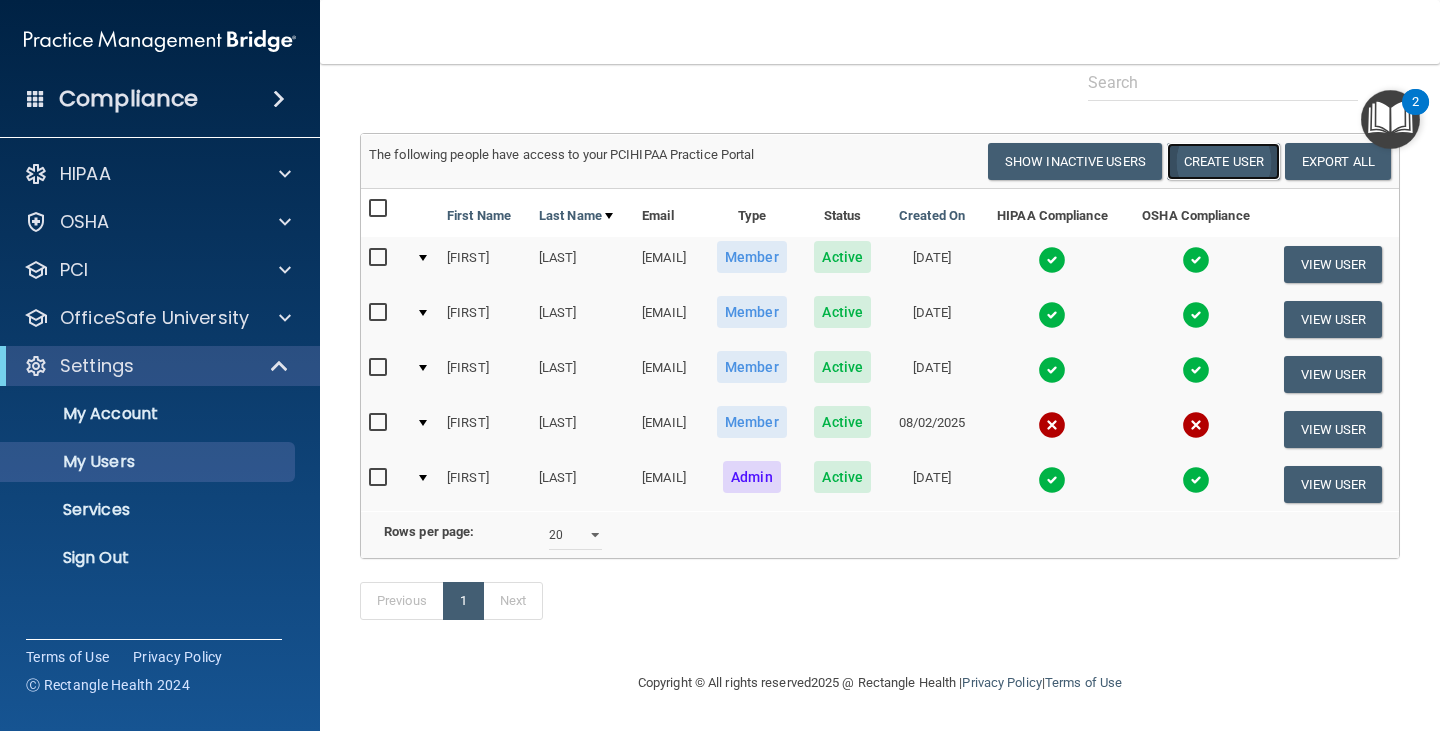 click on "Create User" at bounding box center [1223, 161] 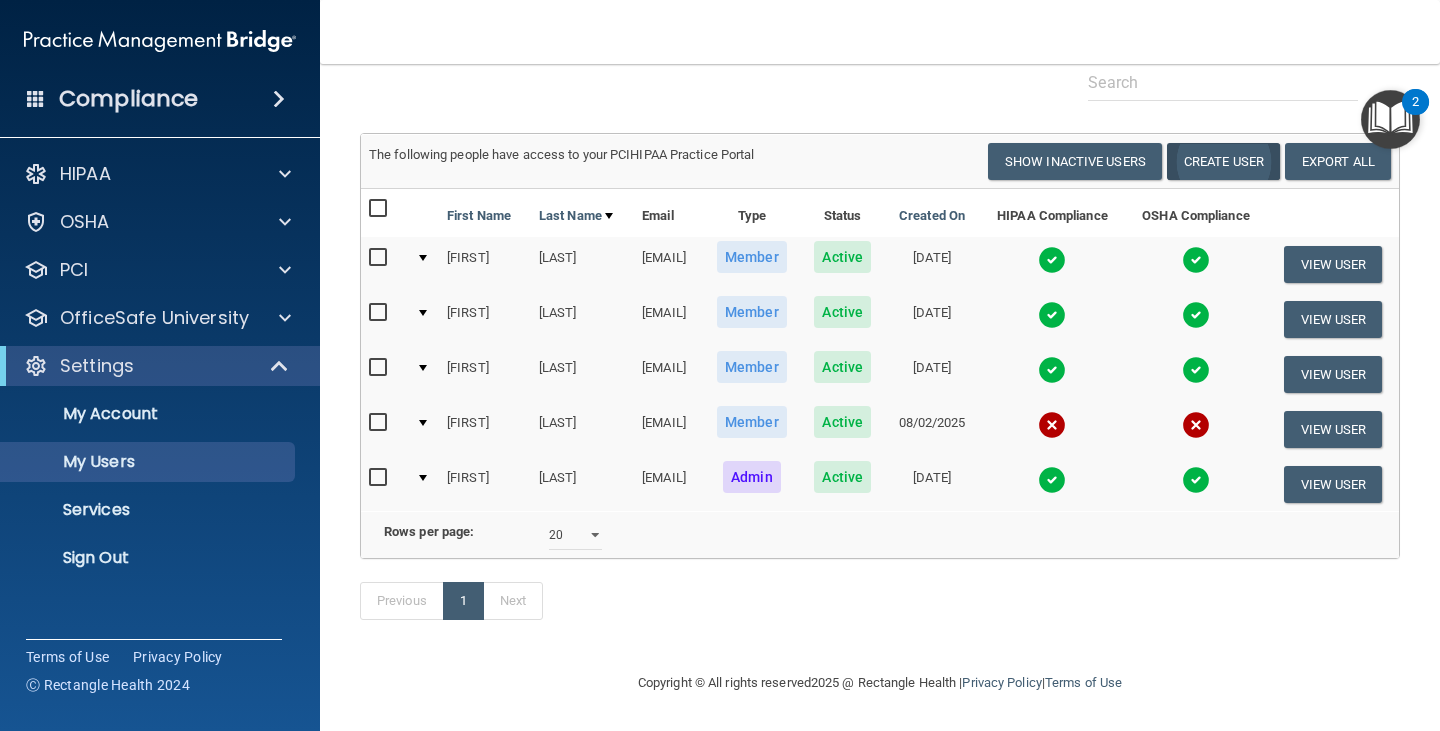 scroll, scrollTop: 0, scrollLeft: 0, axis: both 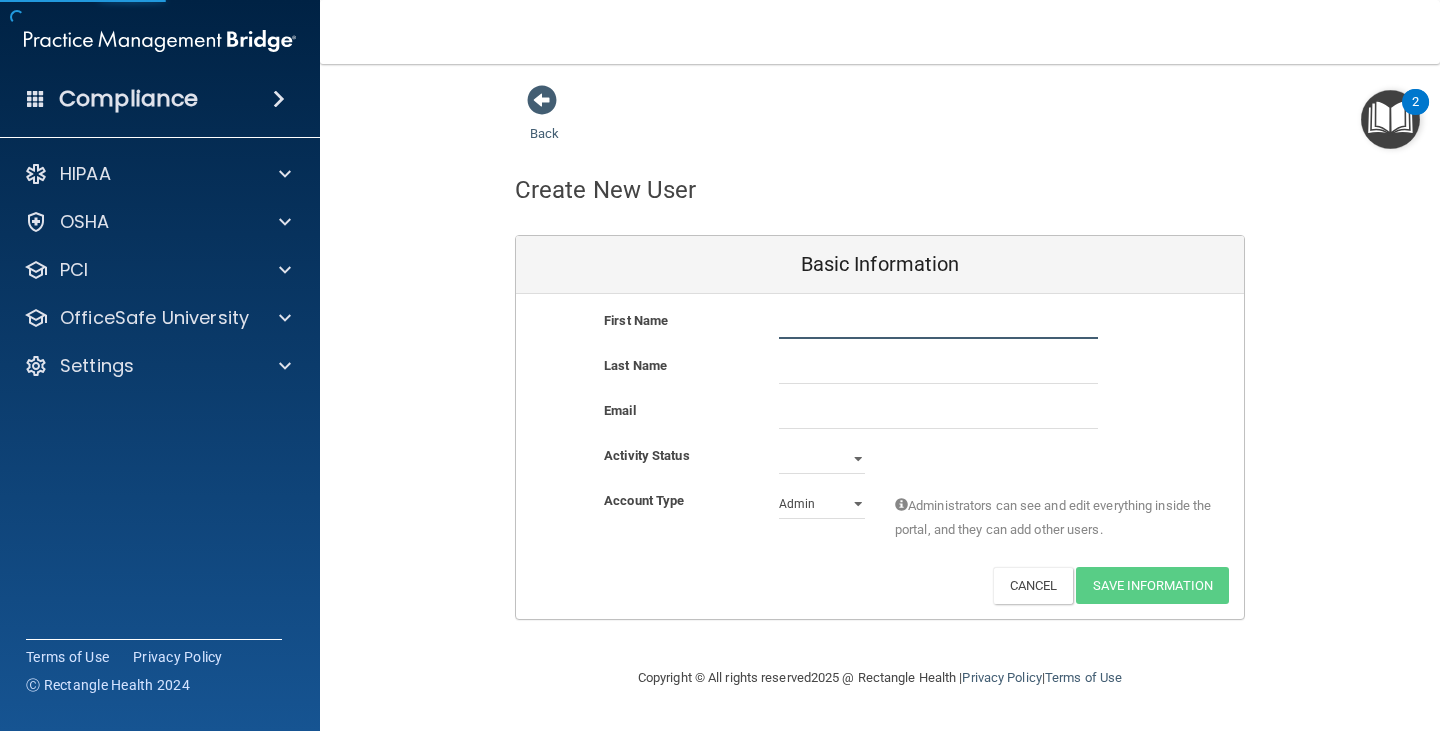click at bounding box center (938, 324) 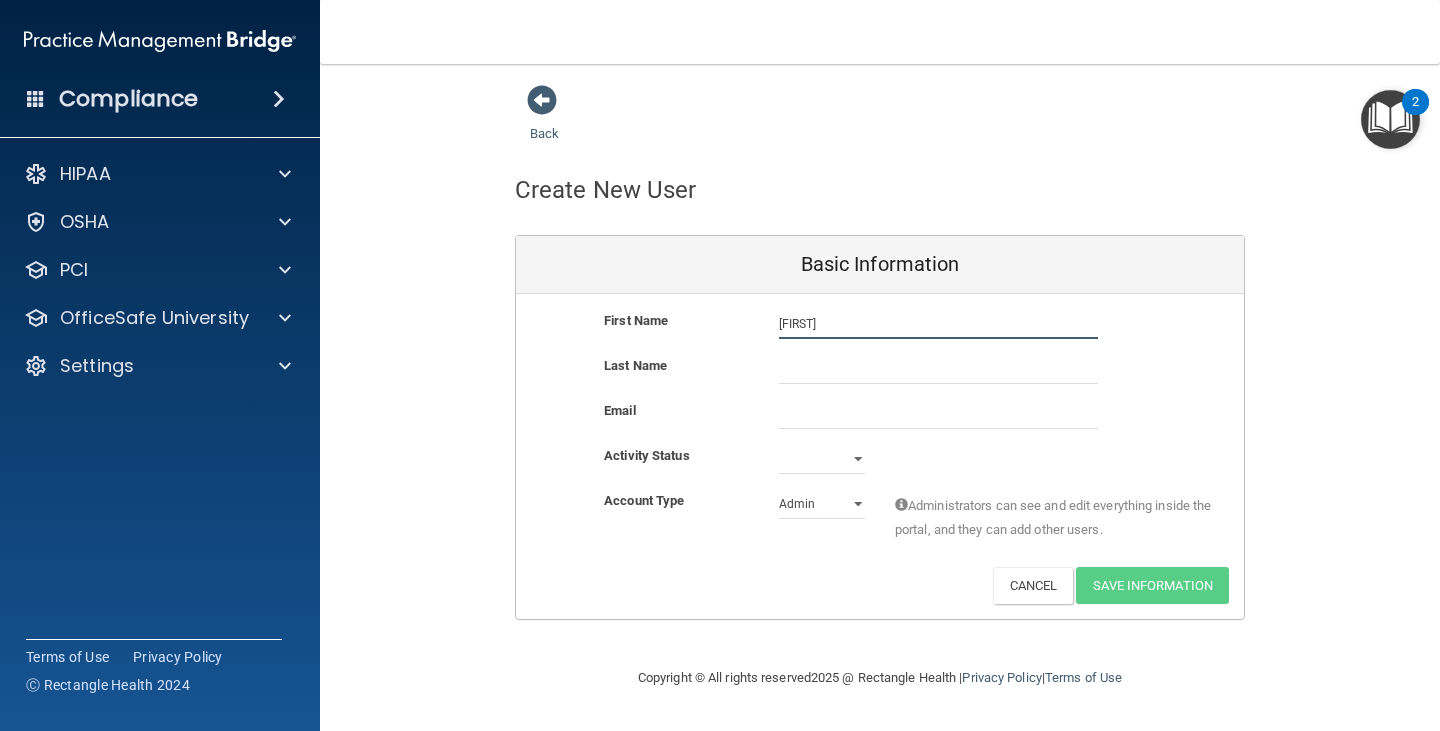 type on "Malak" 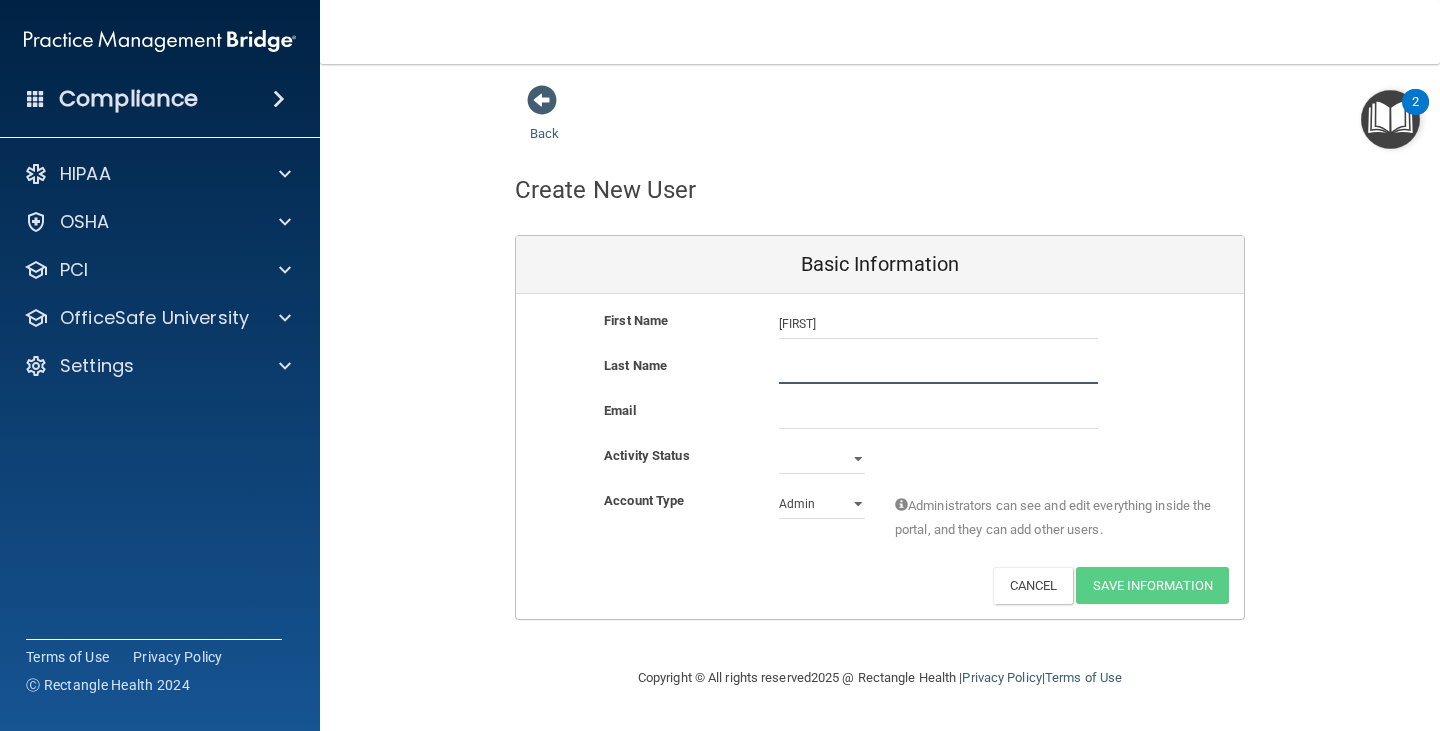 click at bounding box center [938, 369] 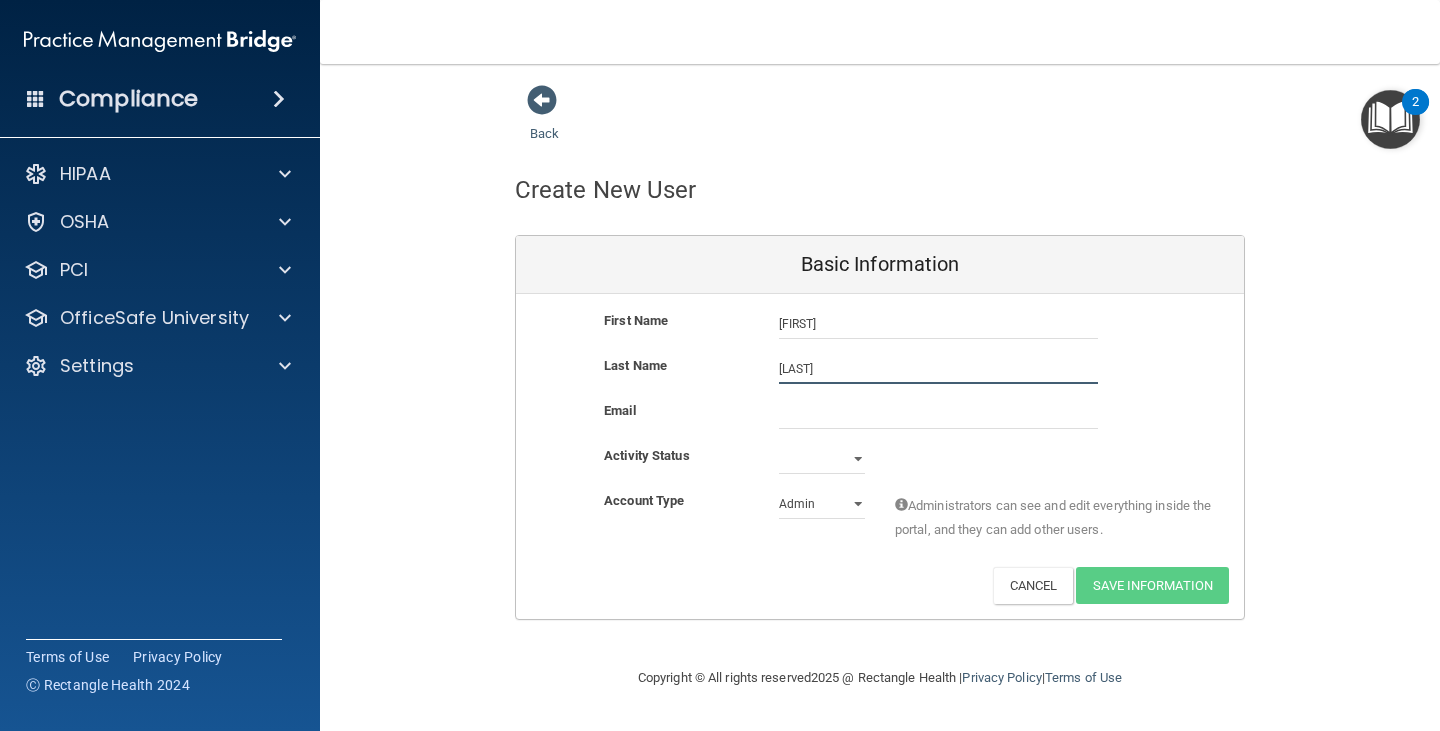 type on "Alwan" 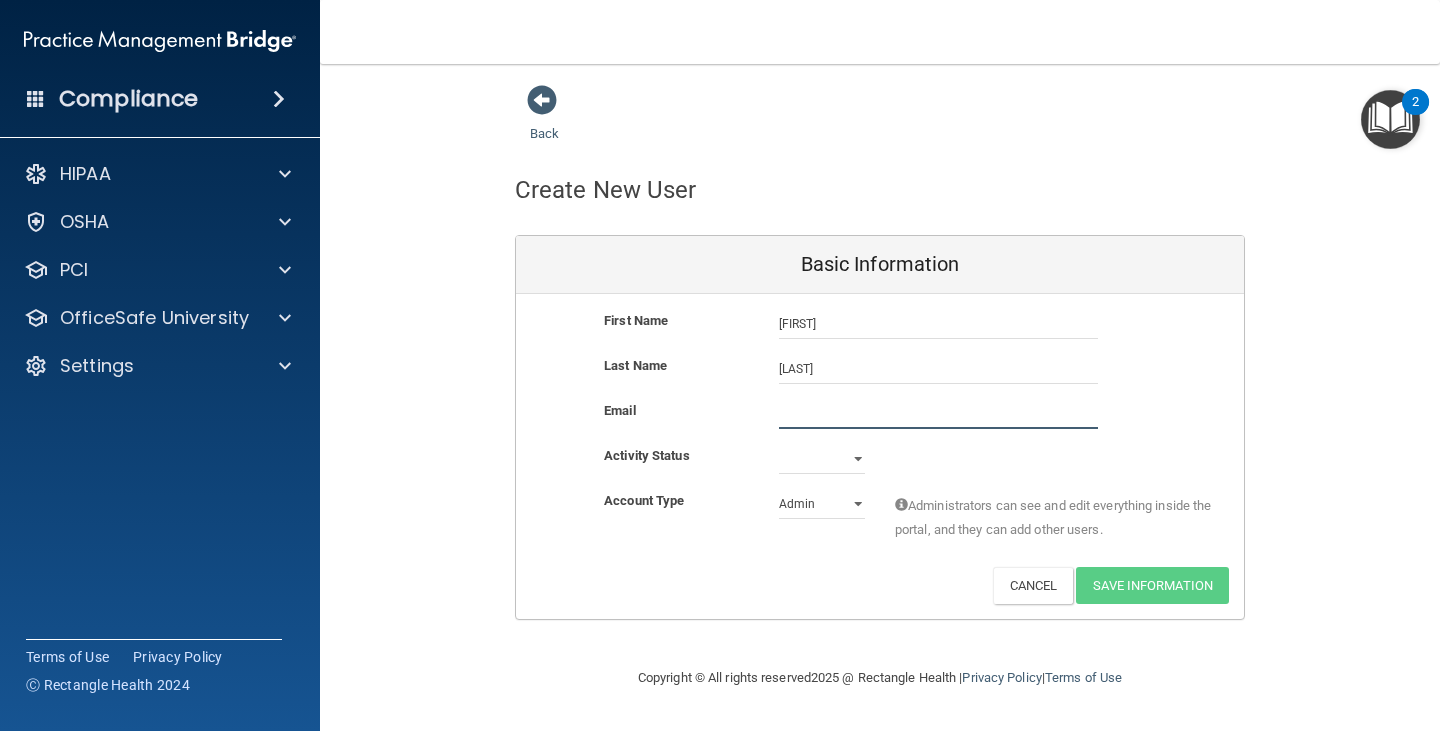 click at bounding box center (938, 414) 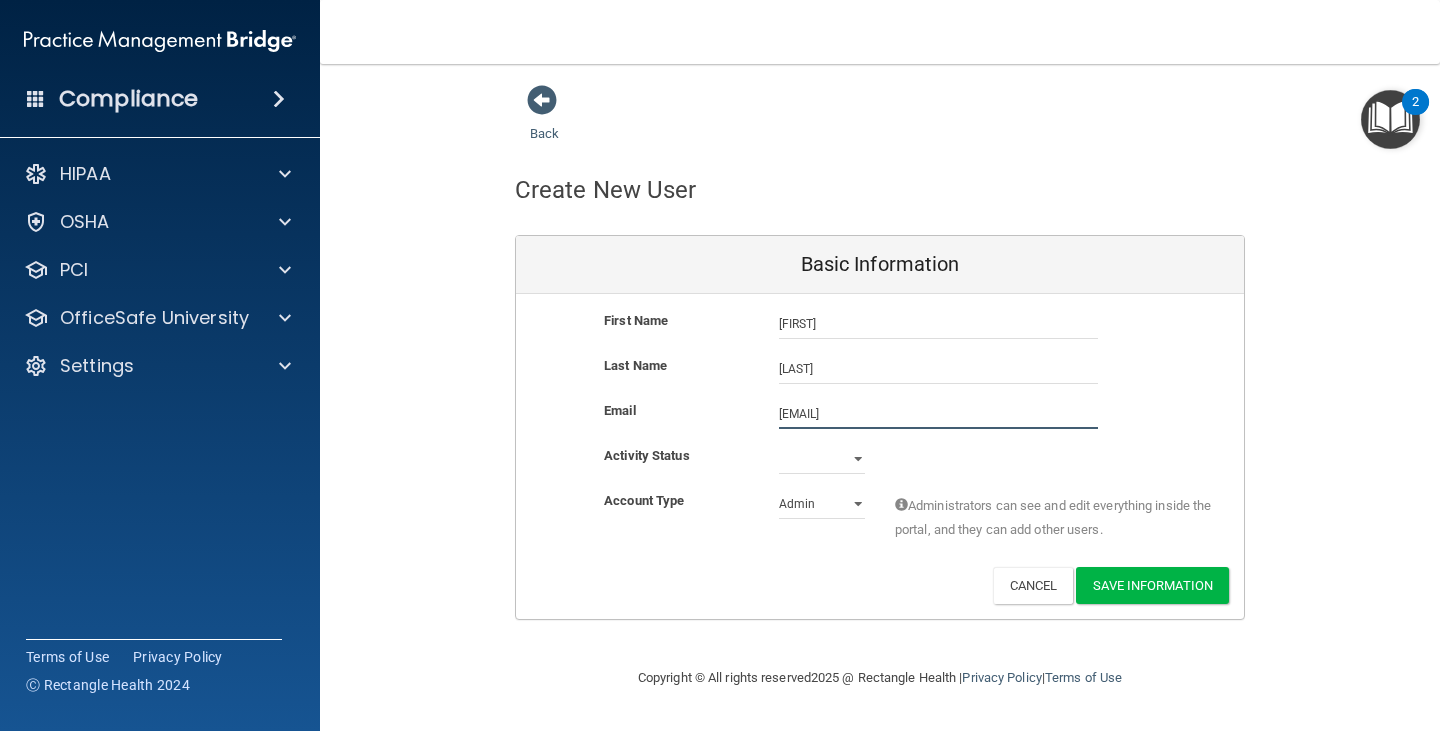 type on "malwan@gldpdental.com" 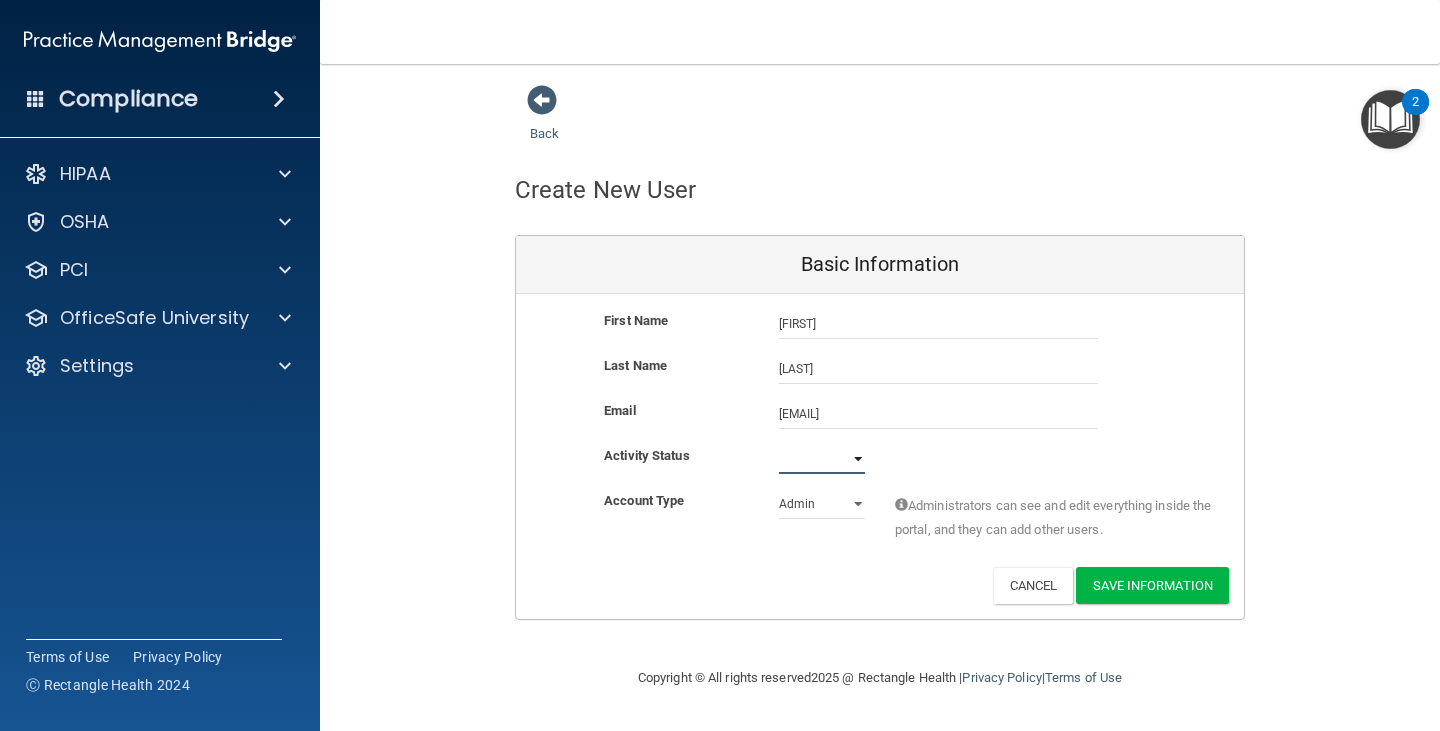 click on "Active  Inactive" at bounding box center [822, 459] 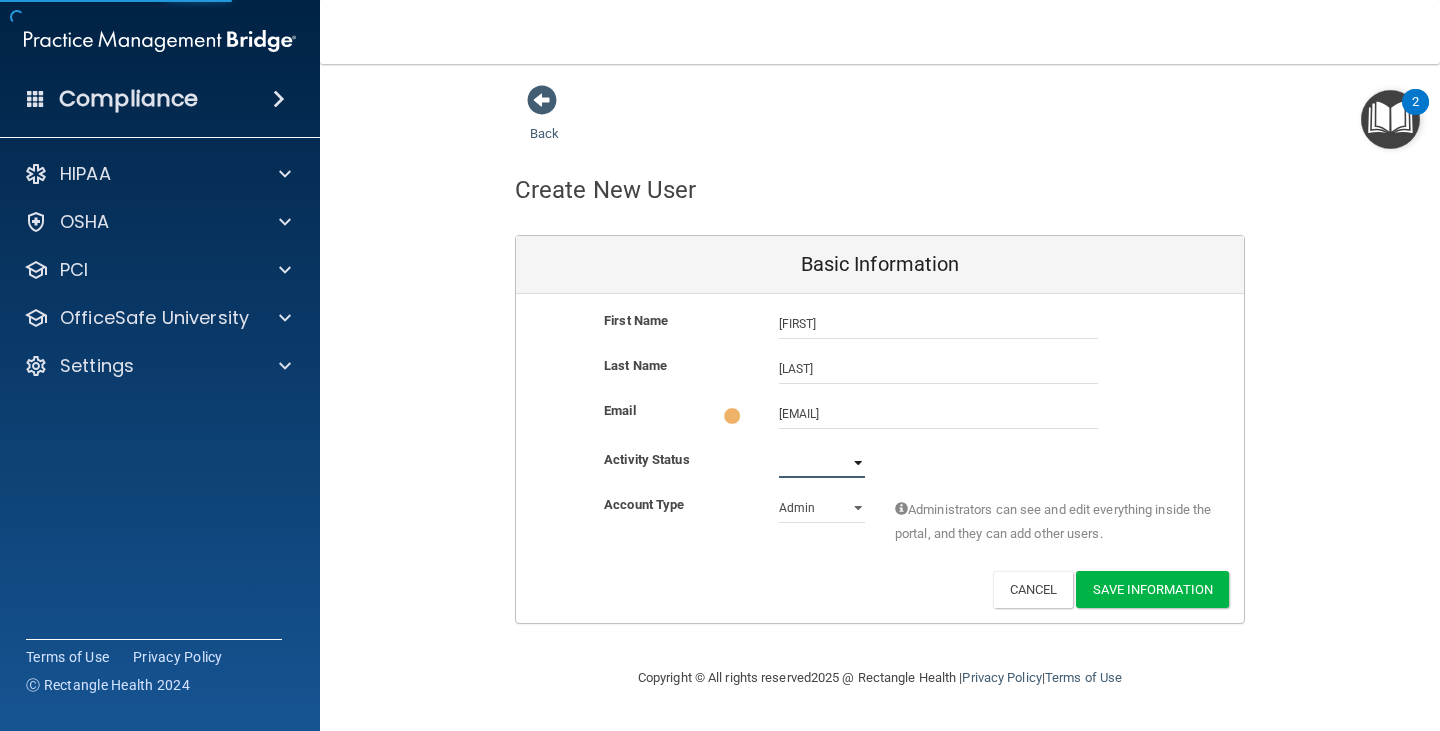 select on "active" 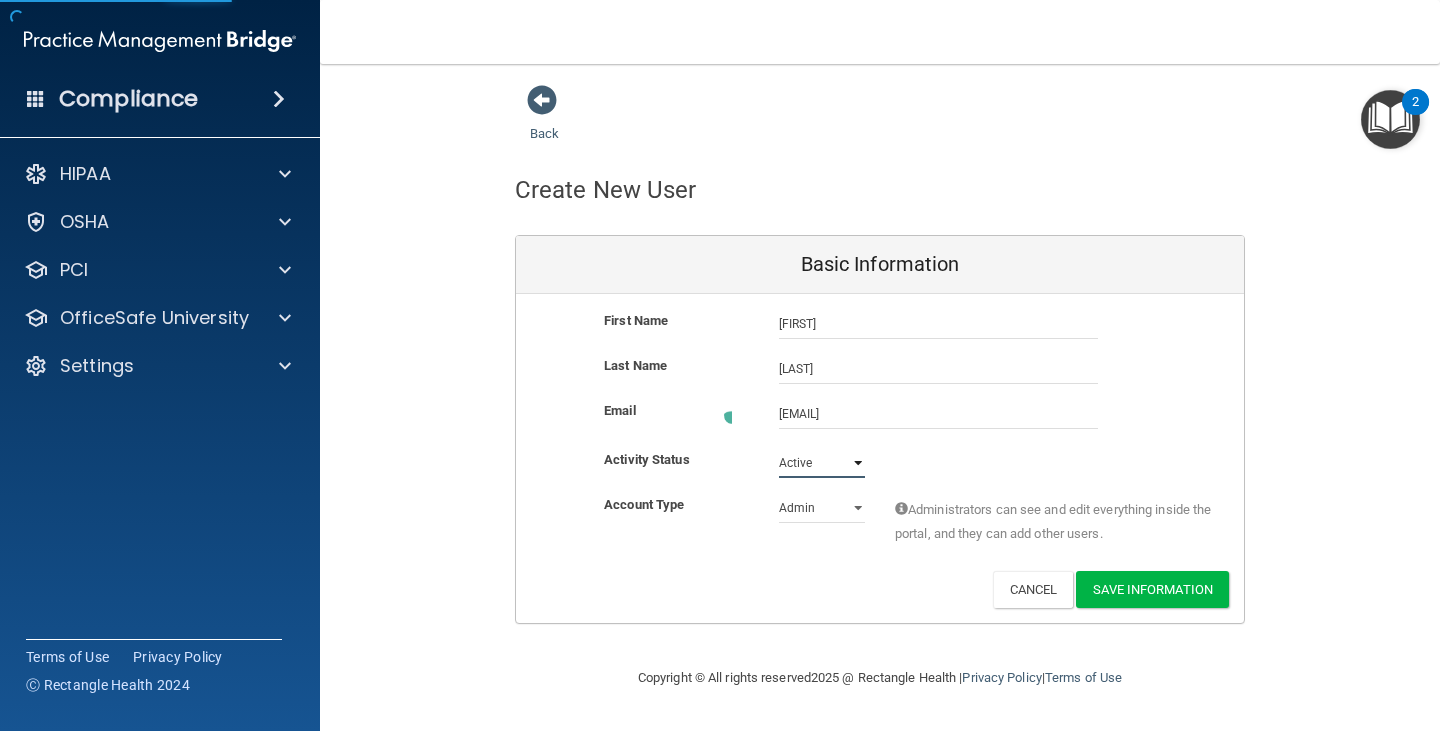 click on "Active  Inactive" at bounding box center [822, 463] 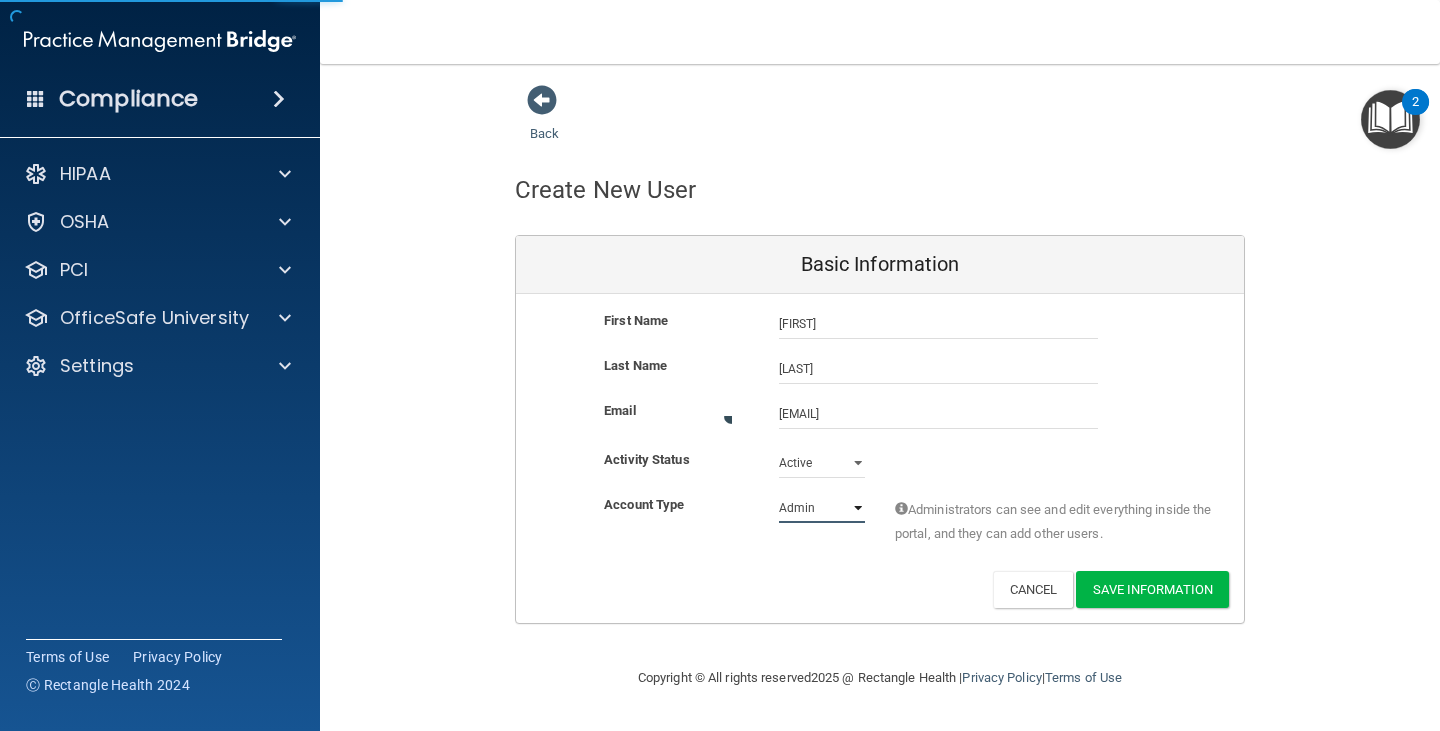 click on "Admin  Member" at bounding box center (822, 508) 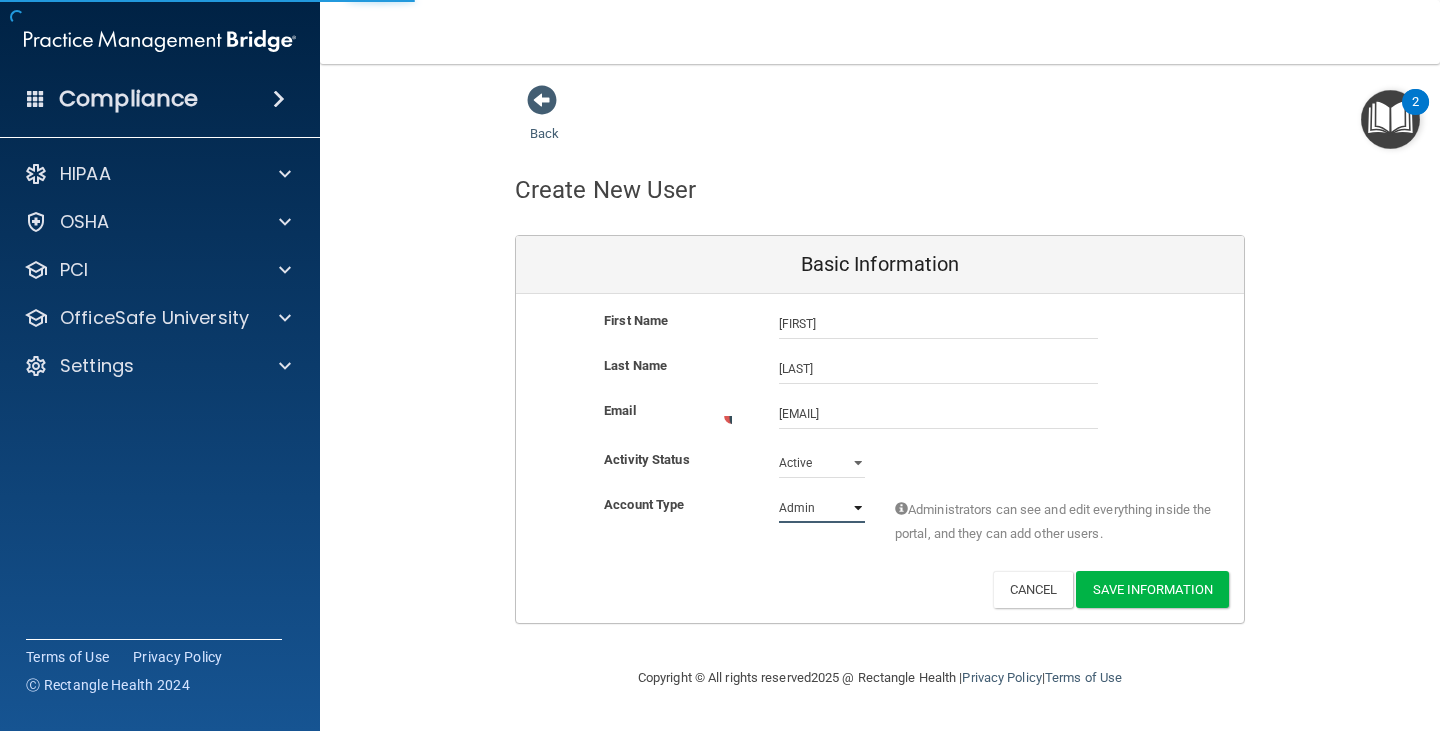 select on "practice_member" 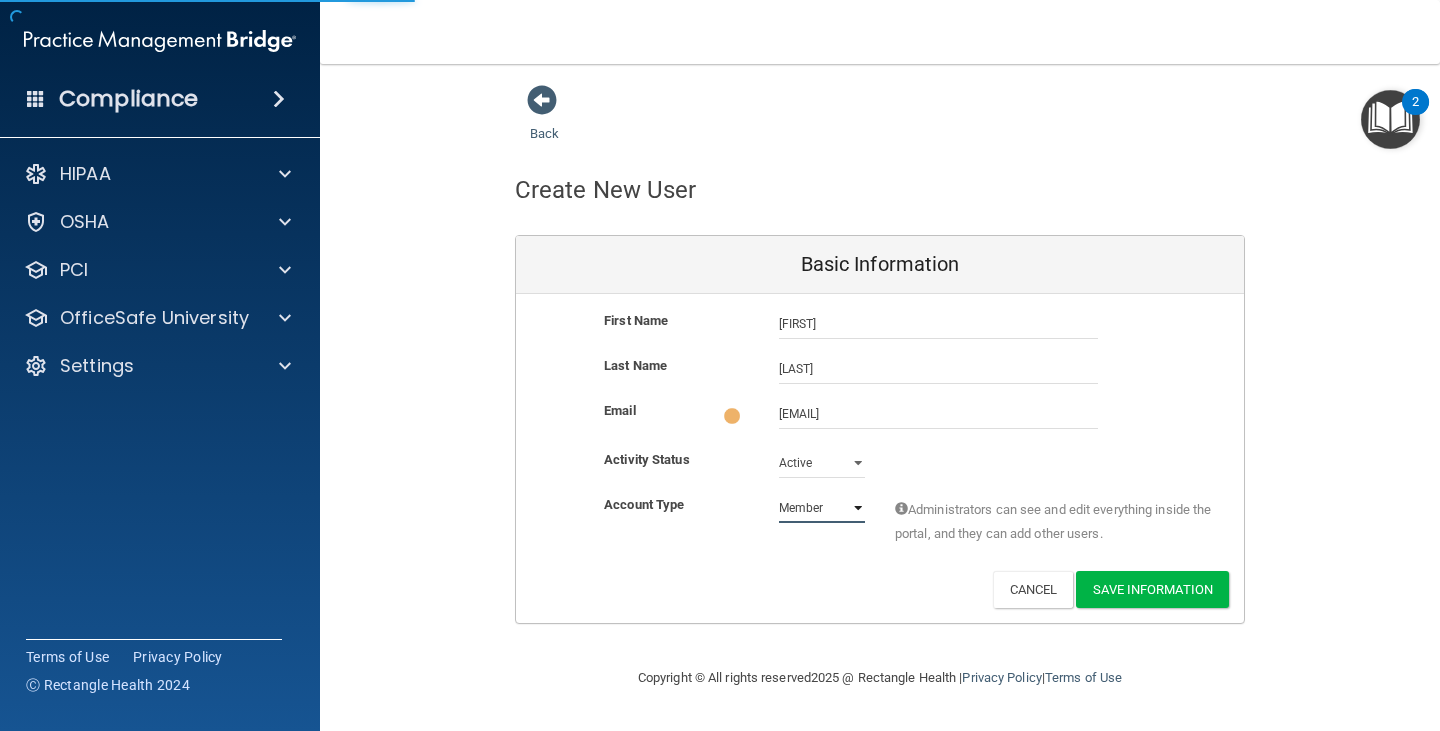 click on "Admin  Member" at bounding box center [822, 508] 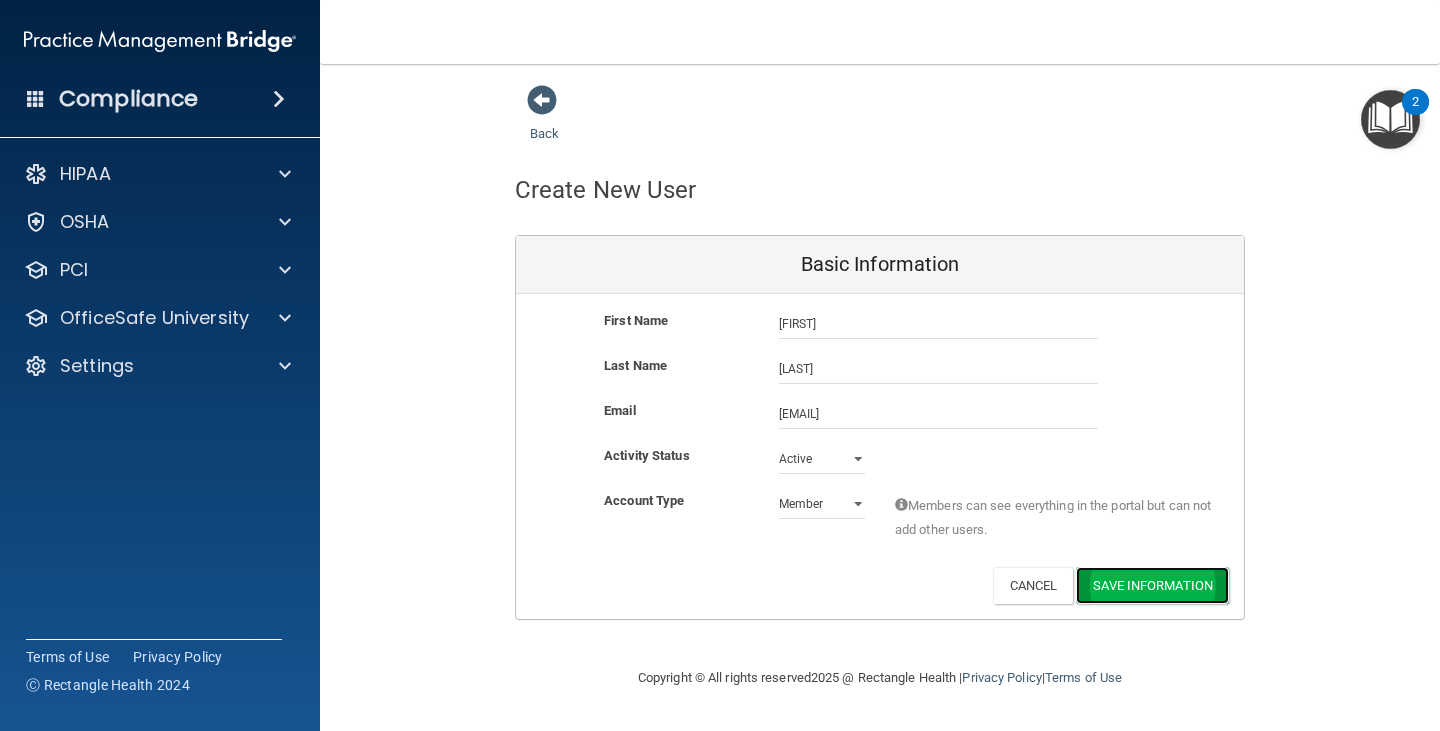 click on "Save Information" at bounding box center [1152, 585] 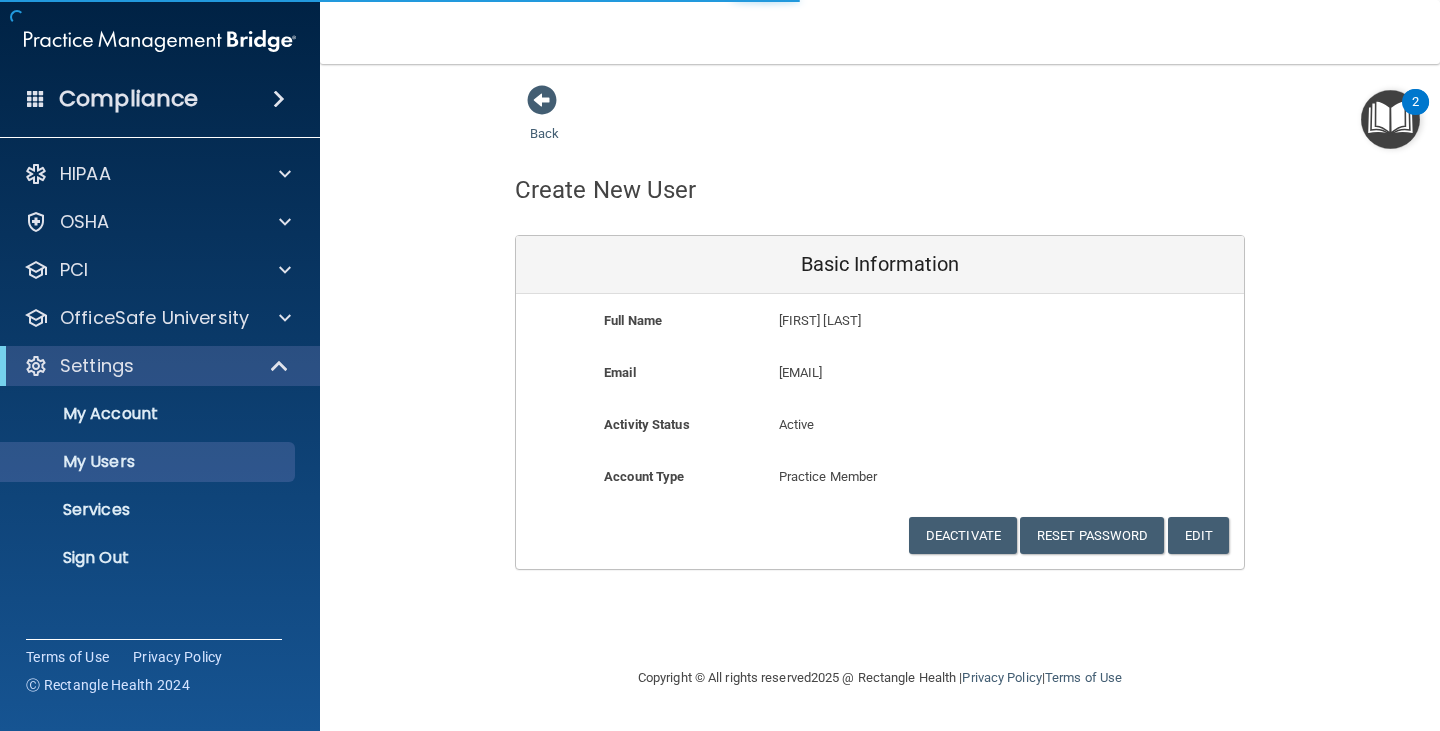 select on "20" 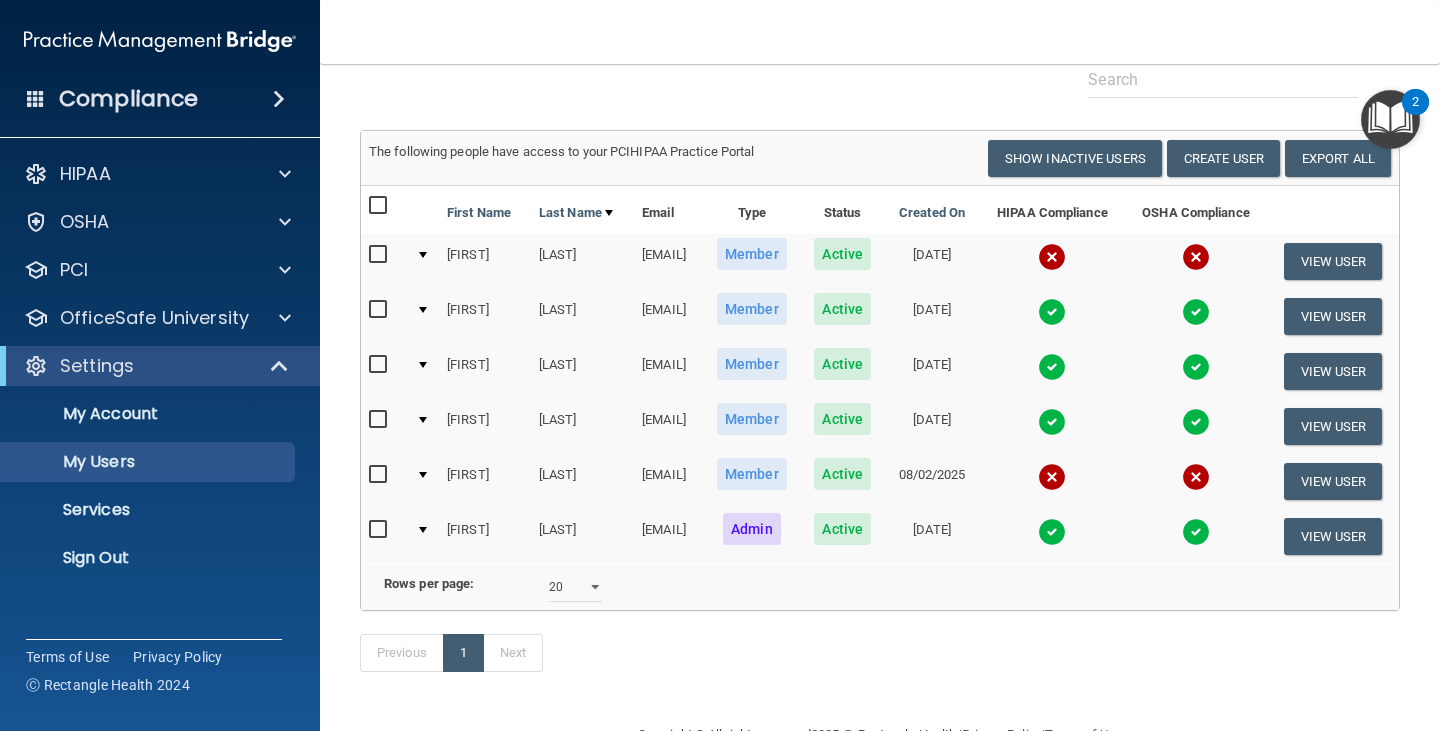 scroll, scrollTop: 200, scrollLeft: 0, axis: vertical 